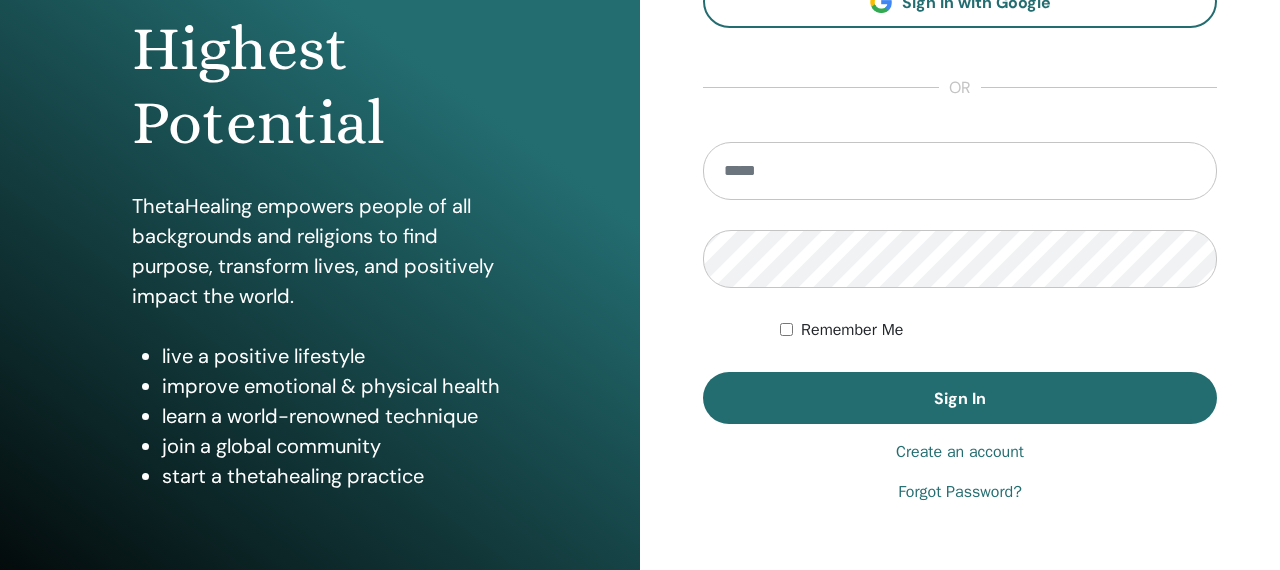scroll, scrollTop: 341, scrollLeft: 0, axis: vertical 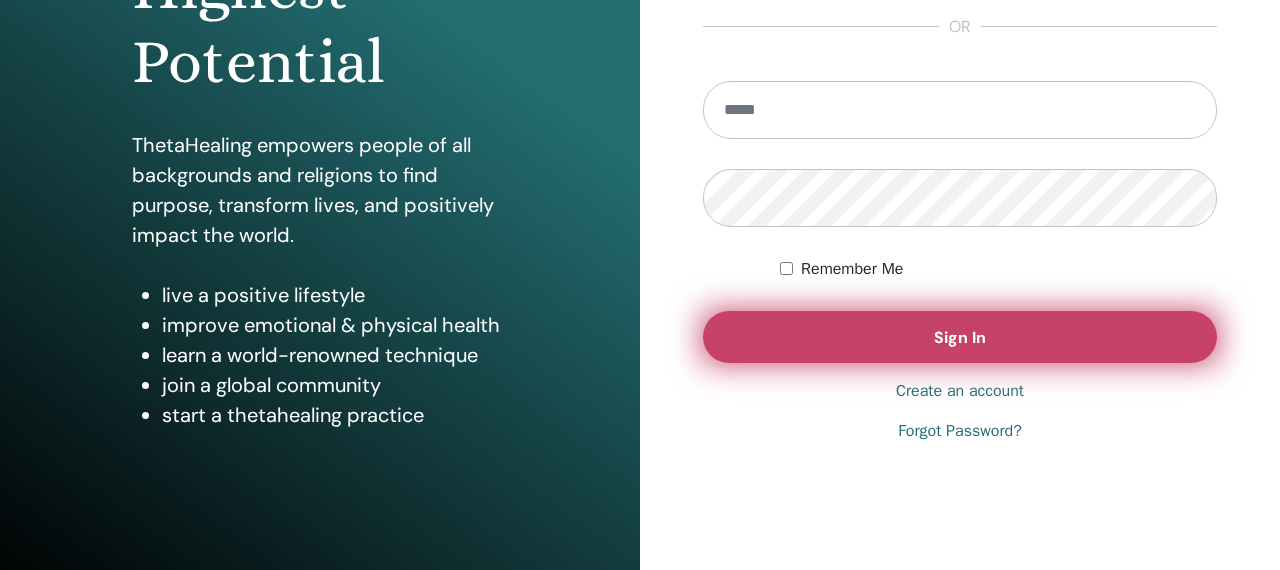 type on "**********" 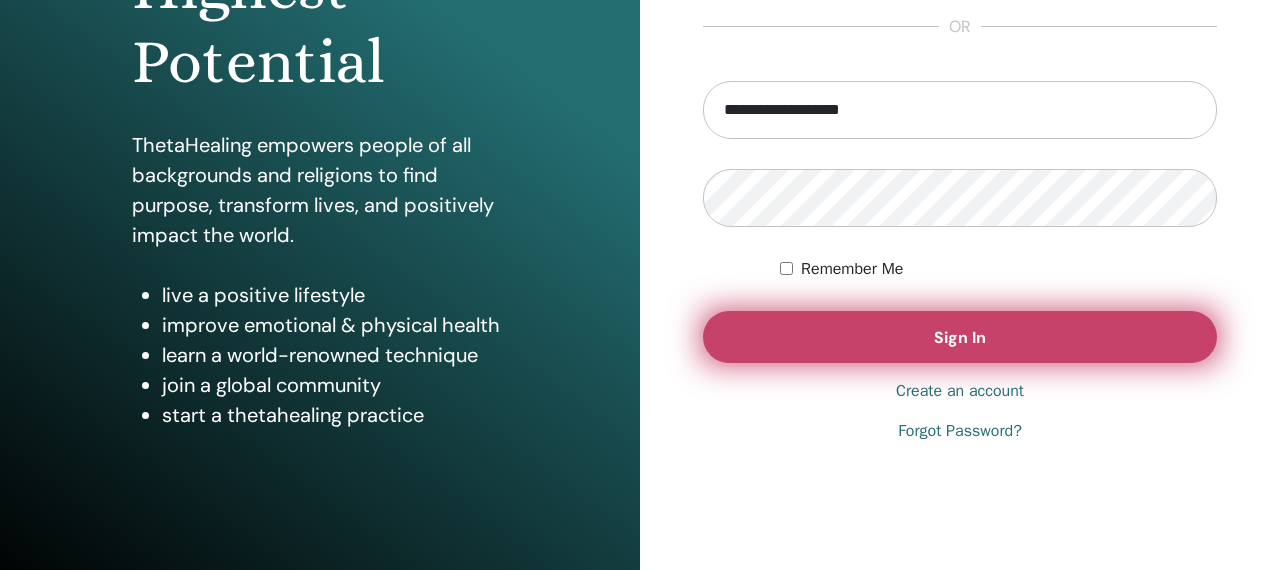 click on "Sign In" at bounding box center (960, 337) 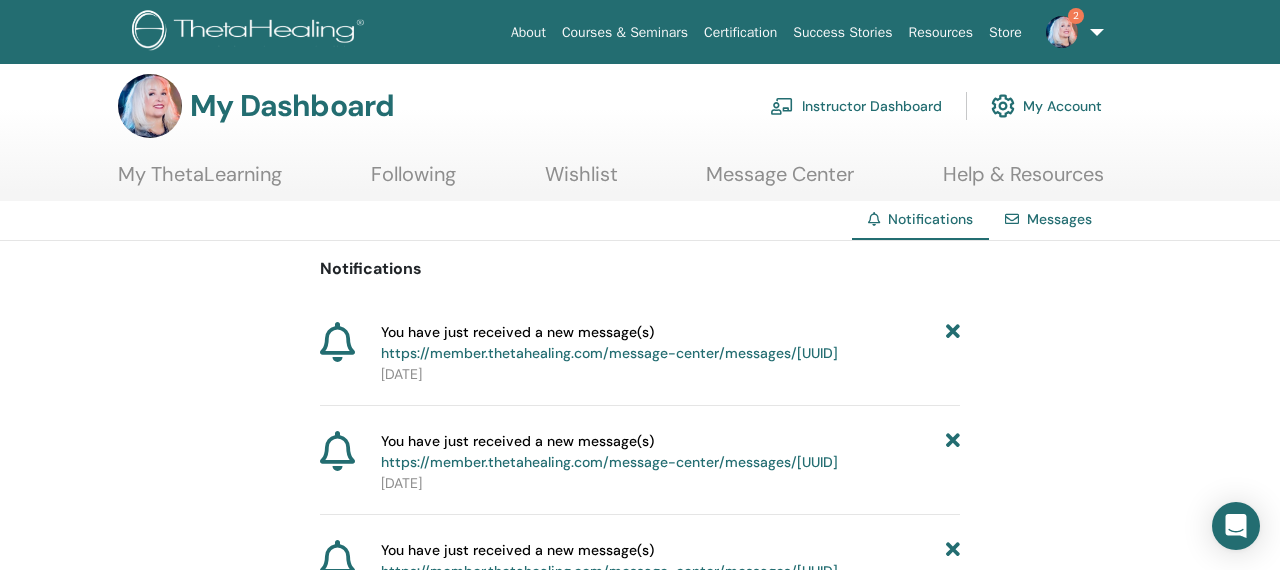 scroll, scrollTop: 17, scrollLeft: 0, axis: vertical 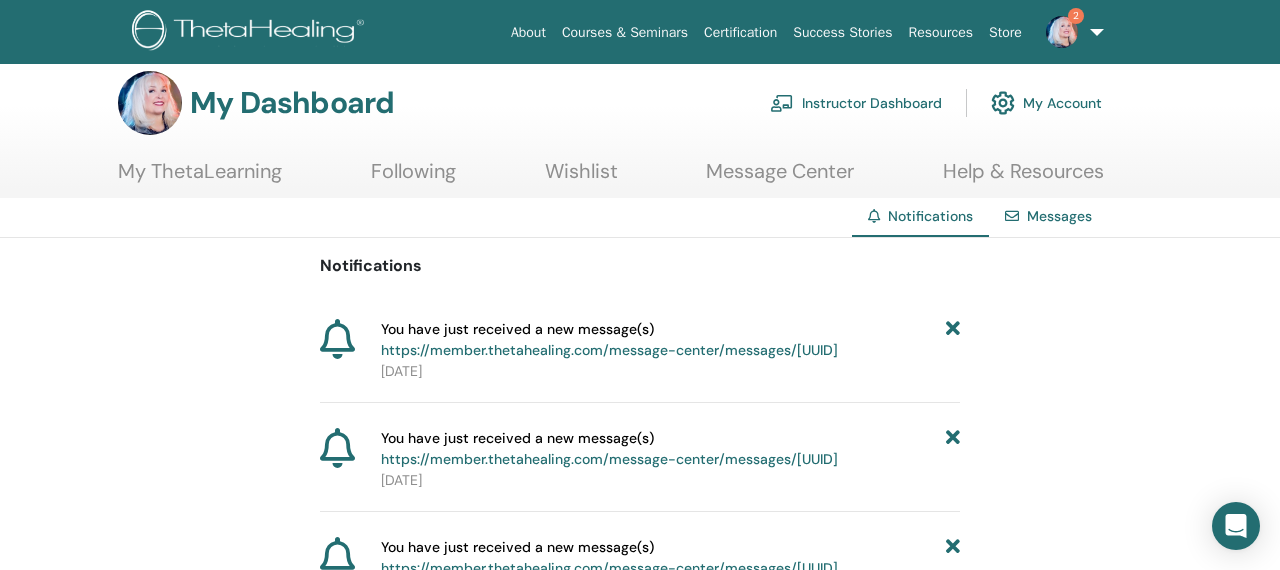 click on "https://member.thetahealing.com/message-center/messages/1b86d445-28f1-489c-887c-32ff21d147a3" at bounding box center [609, 350] 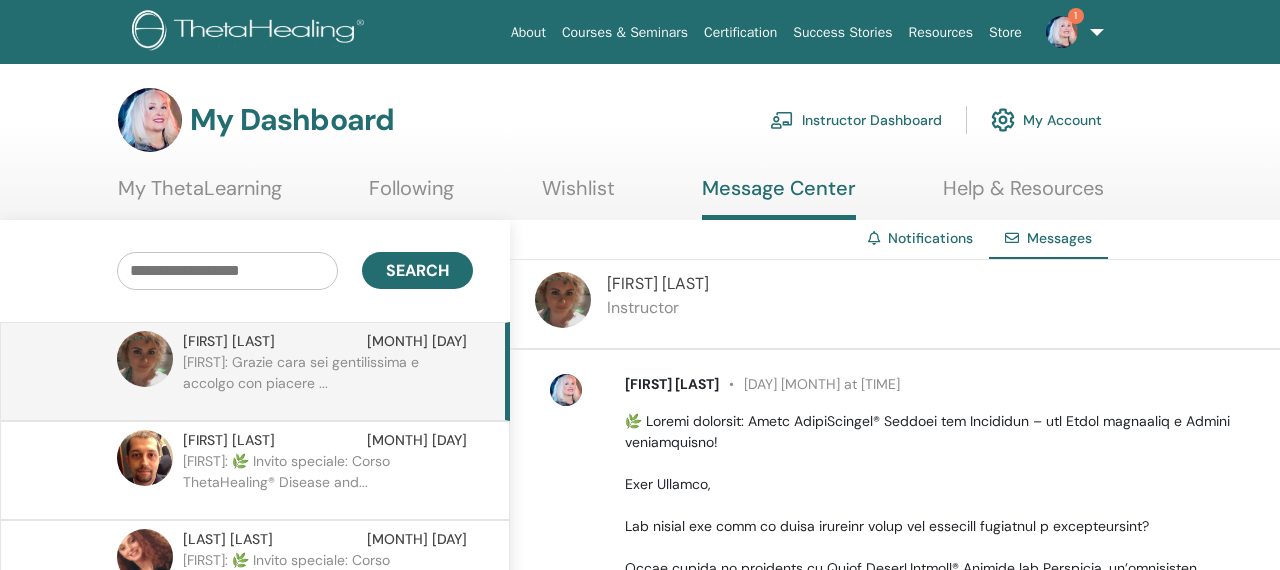 scroll, scrollTop: 0, scrollLeft: 0, axis: both 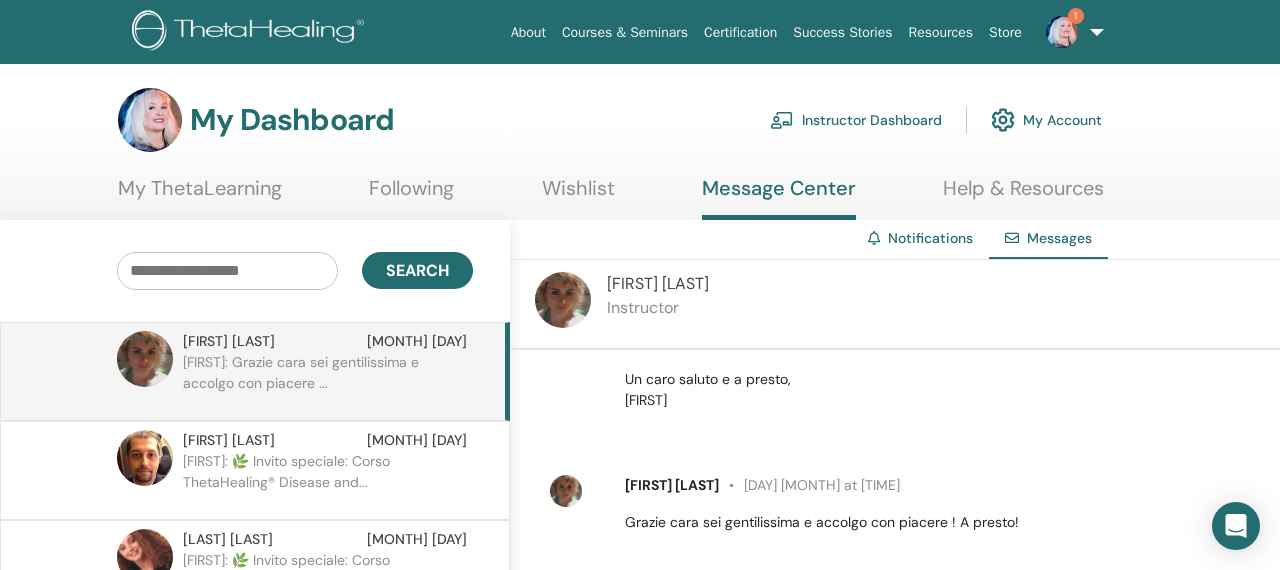 click at bounding box center (1062, 32) 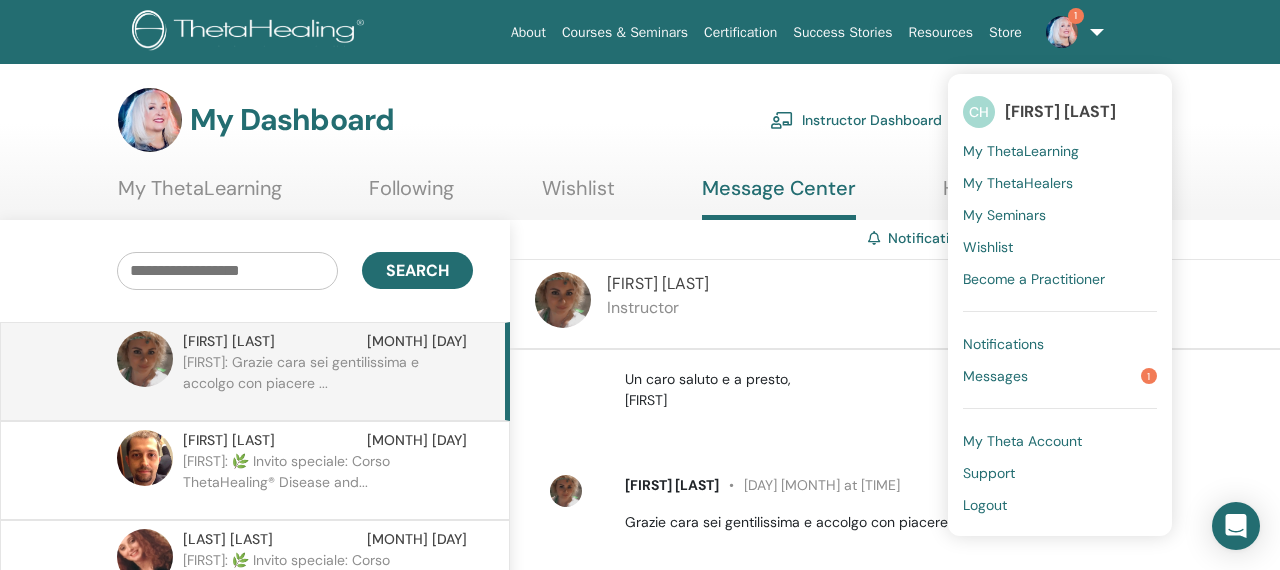 click on "Messages" at bounding box center (995, 376) 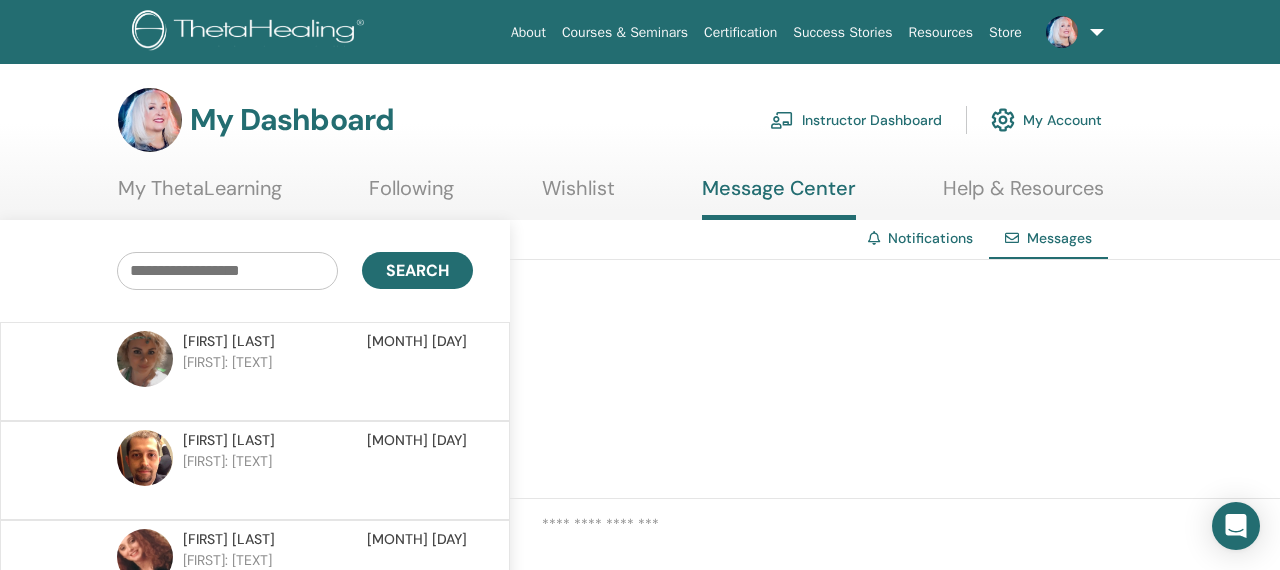 scroll, scrollTop: 4, scrollLeft: 0, axis: vertical 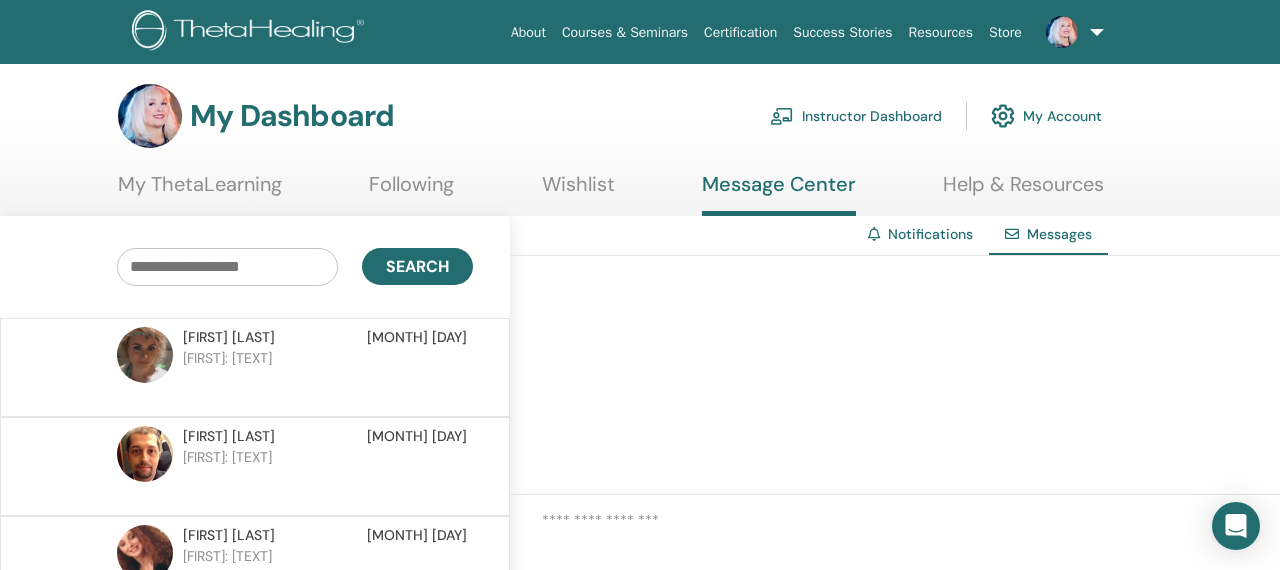 click on "francesco   tinti" at bounding box center (229, 436) 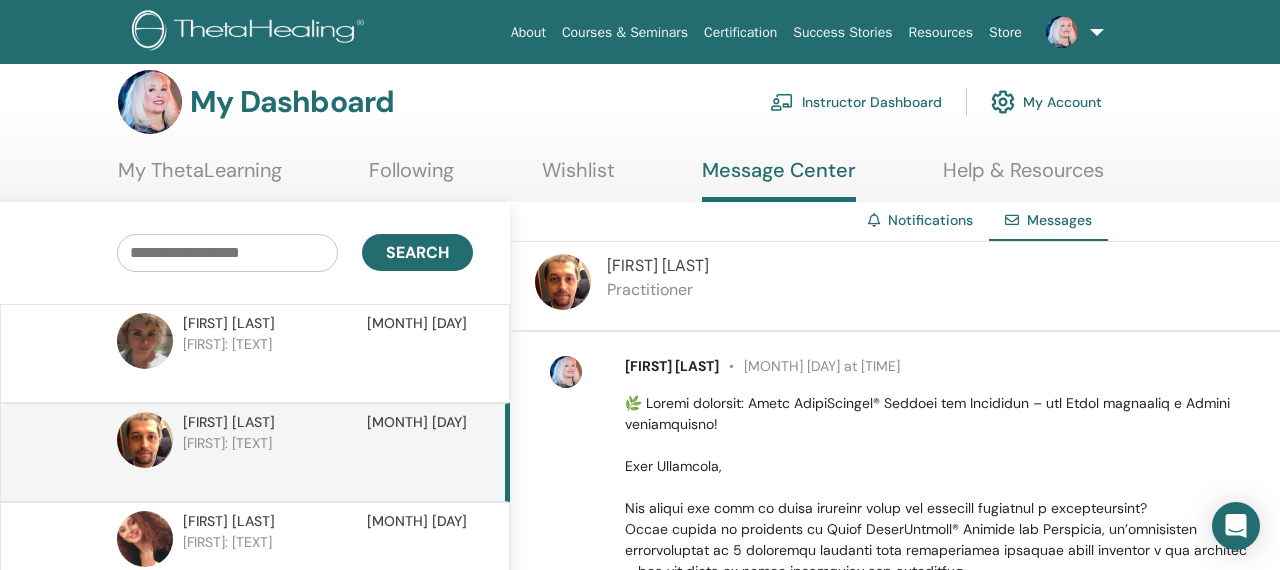 scroll, scrollTop: 19, scrollLeft: 0, axis: vertical 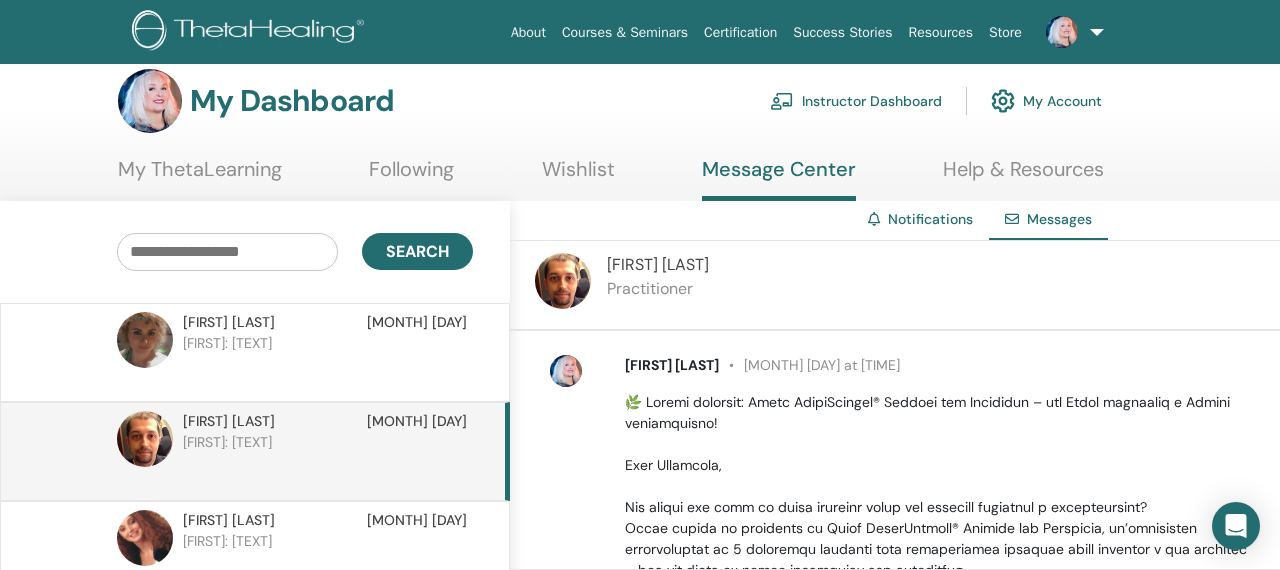 click on "[FIRST] [LAST]" at bounding box center (672, 365) 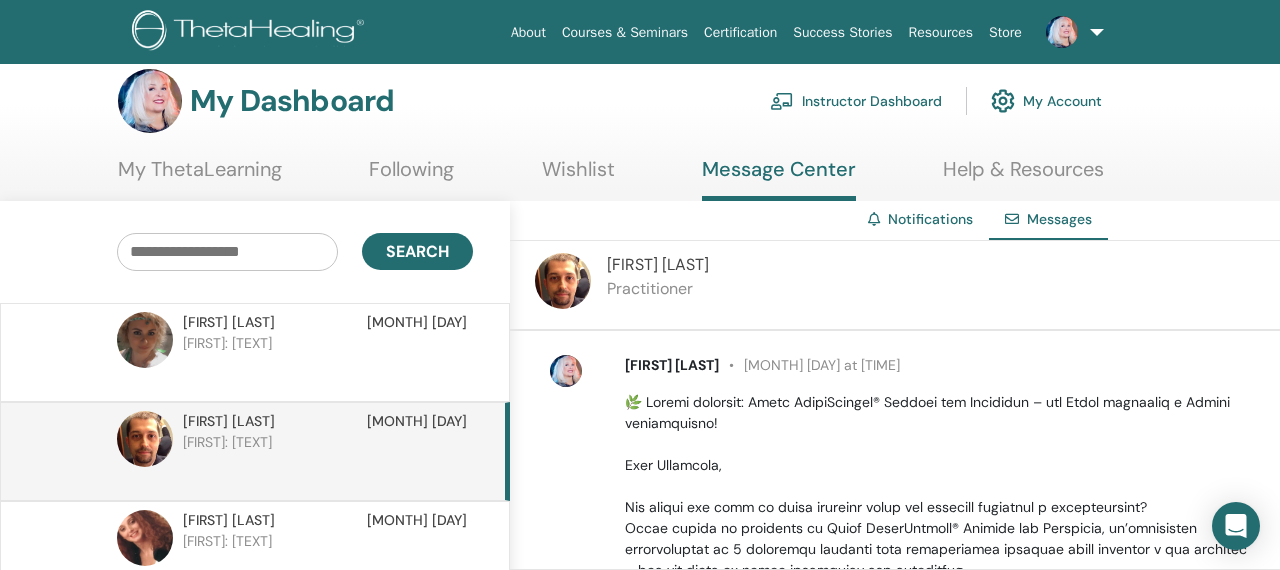 click at bounding box center [1071, 32] 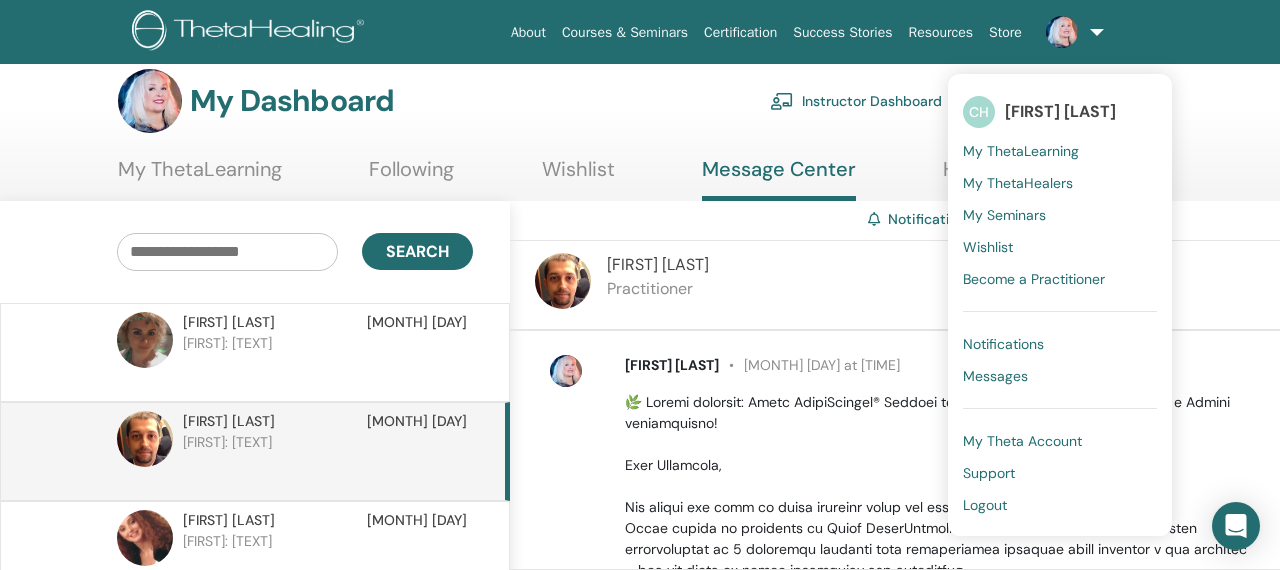 click on "My ThetaLearning" at bounding box center [1021, 151] 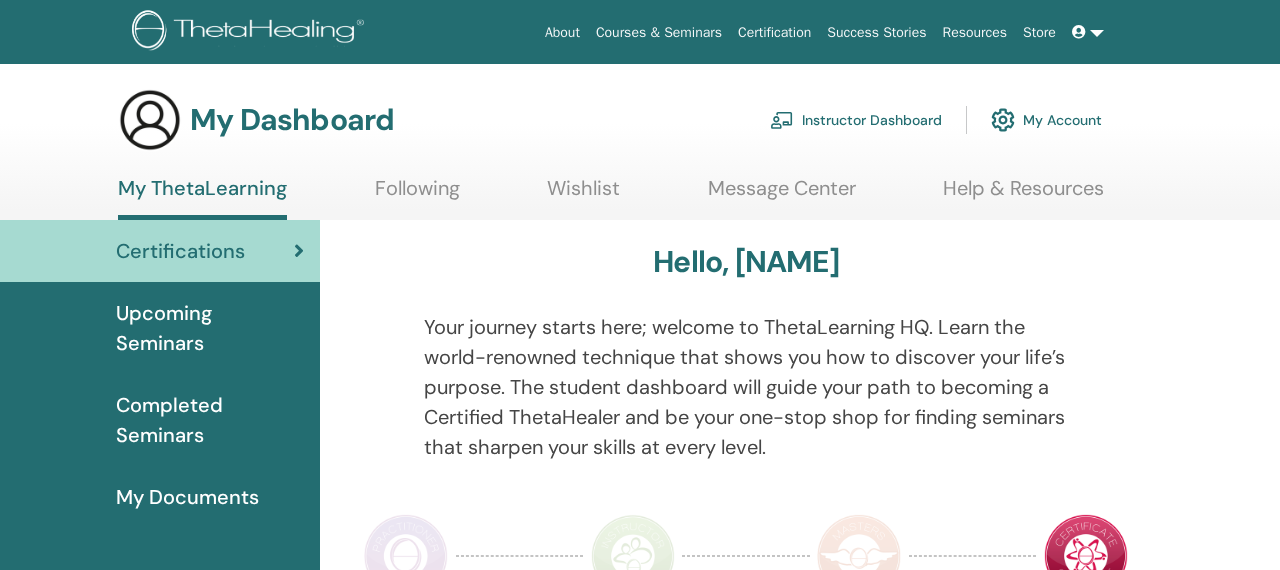 scroll, scrollTop: 0, scrollLeft: 0, axis: both 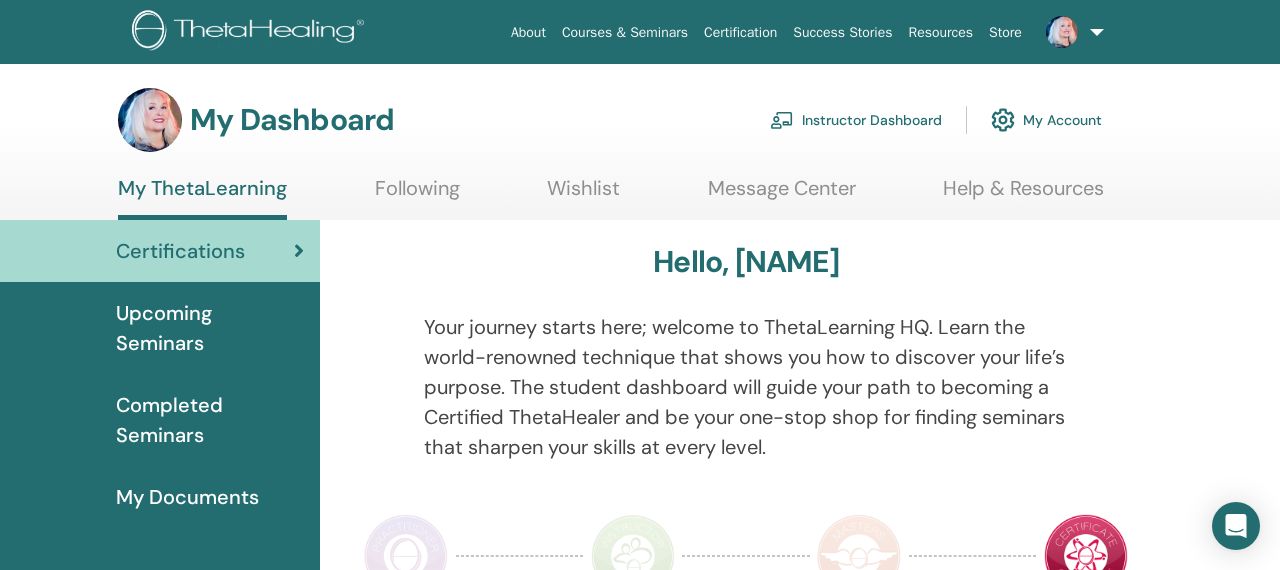 click on "Instructor Dashboard" at bounding box center [856, 120] 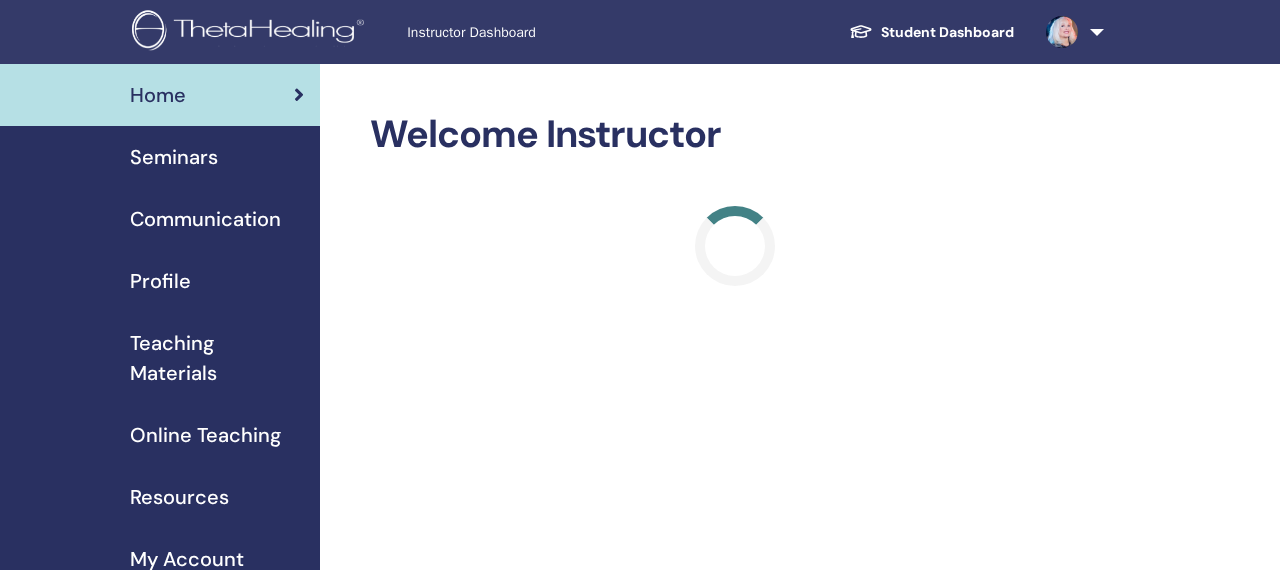 scroll, scrollTop: 0, scrollLeft: 0, axis: both 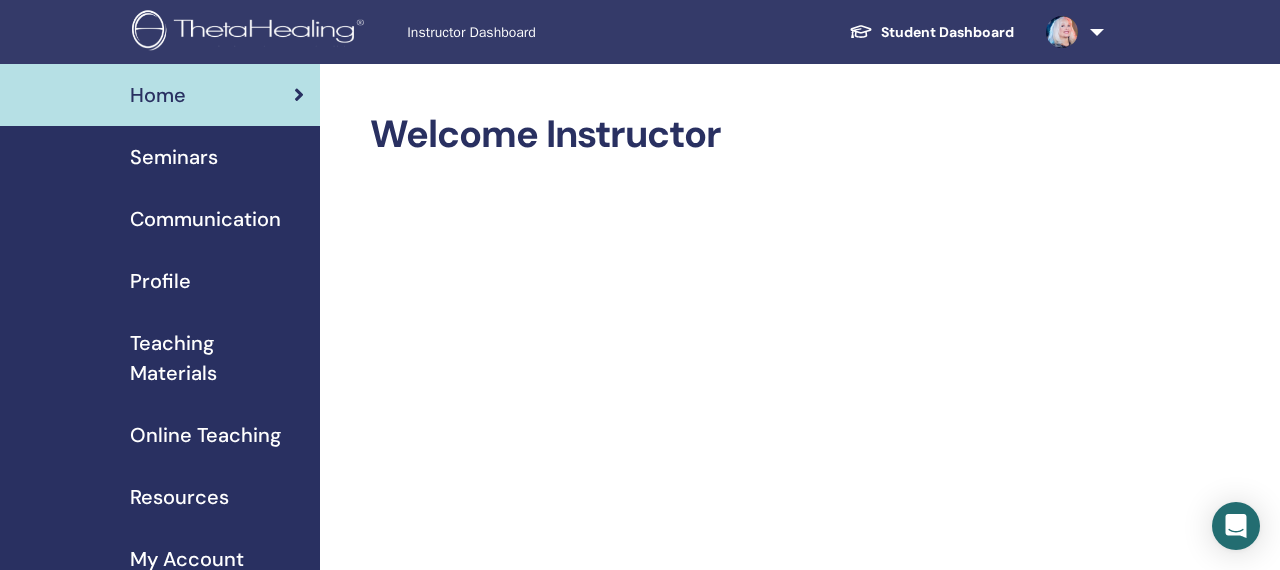 click on "Seminars" at bounding box center [174, 157] 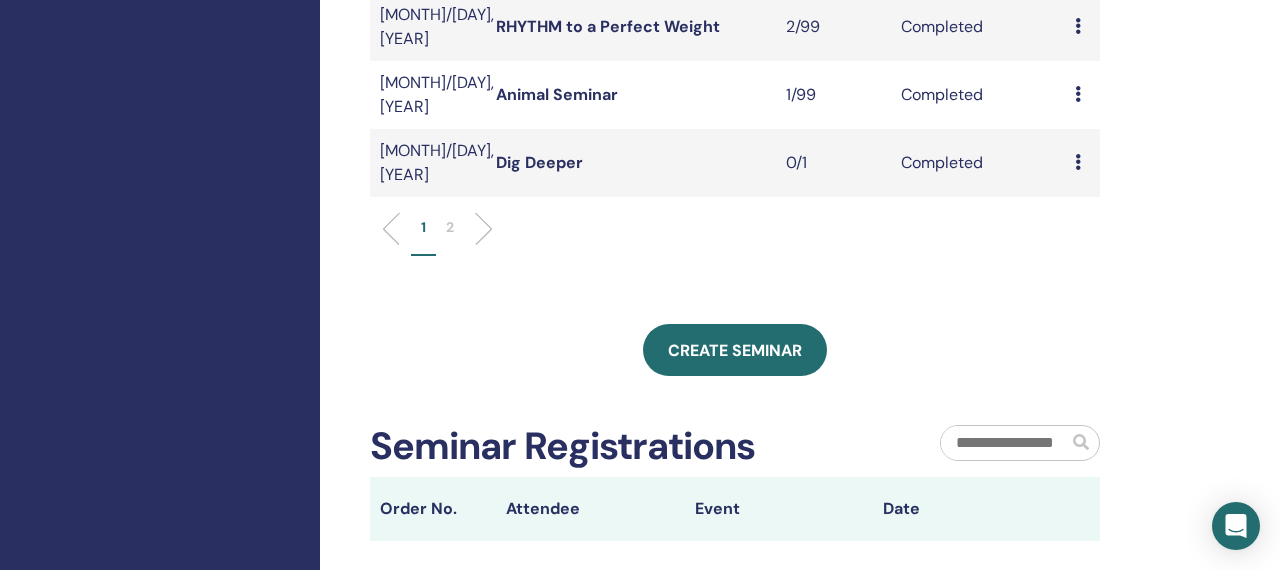scroll, scrollTop: 973, scrollLeft: 0, axis: vertical 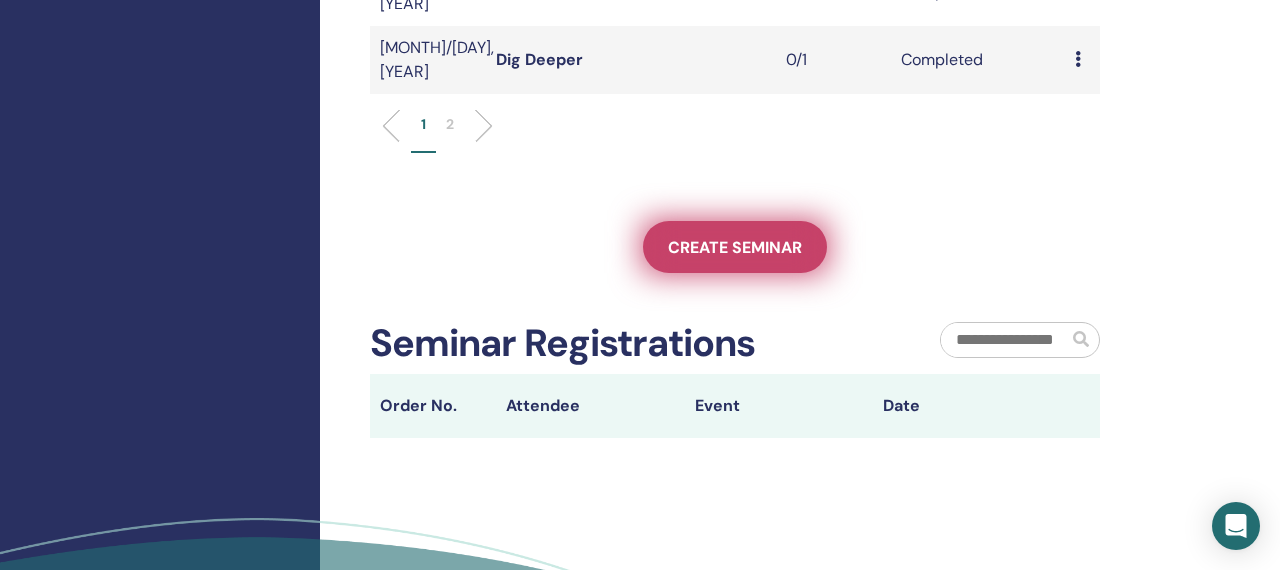 click on "Create seminar" at bounding box center (735, 247) 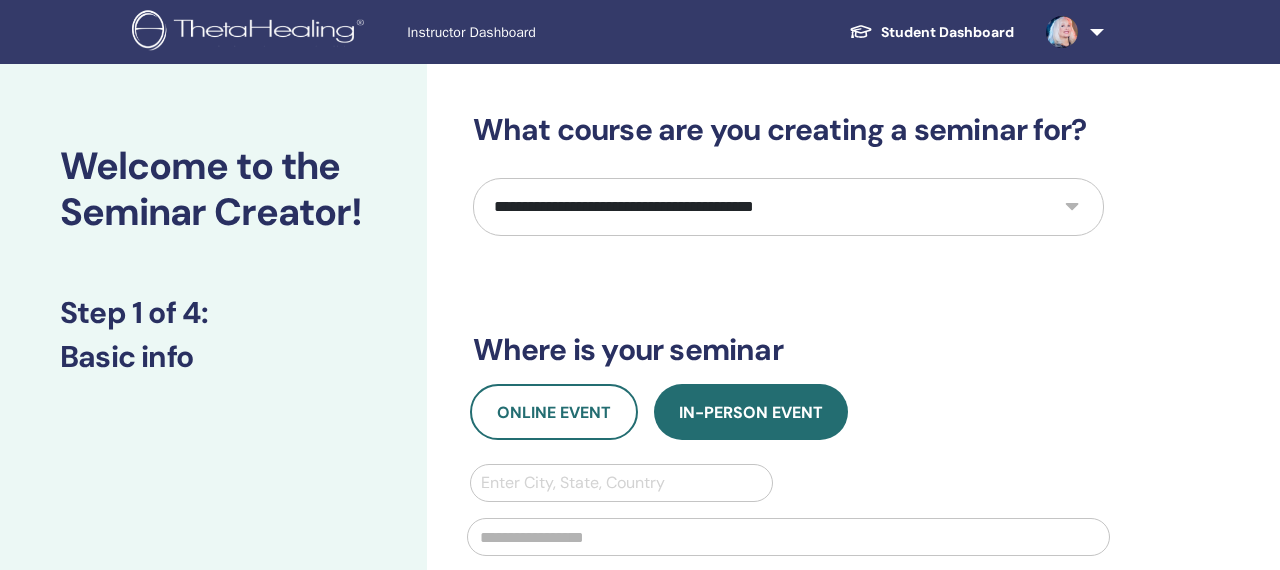 scroll, scrollTop: 0, scrollLeft: 0, axis: both 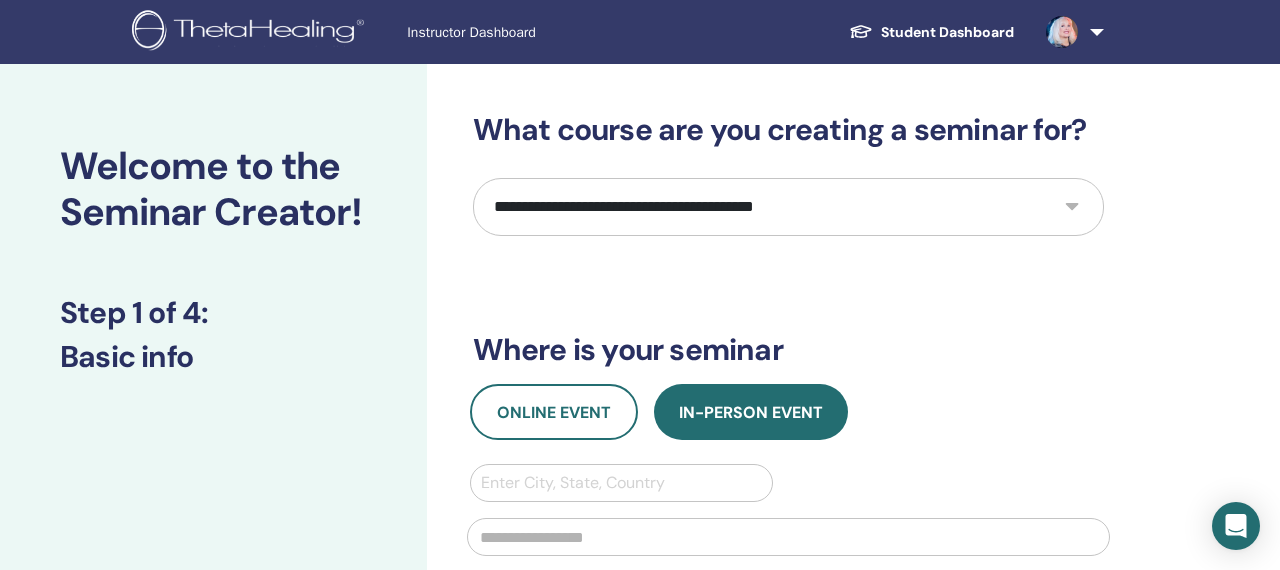 click on "**********" at bounding box center (788, 207) 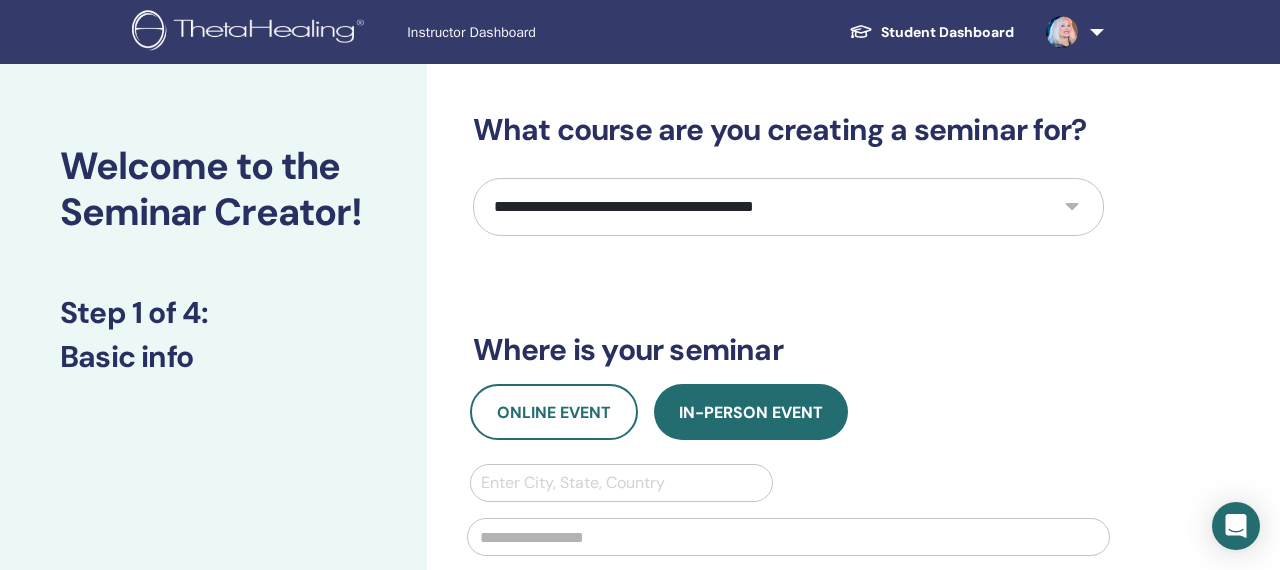 select on "*" 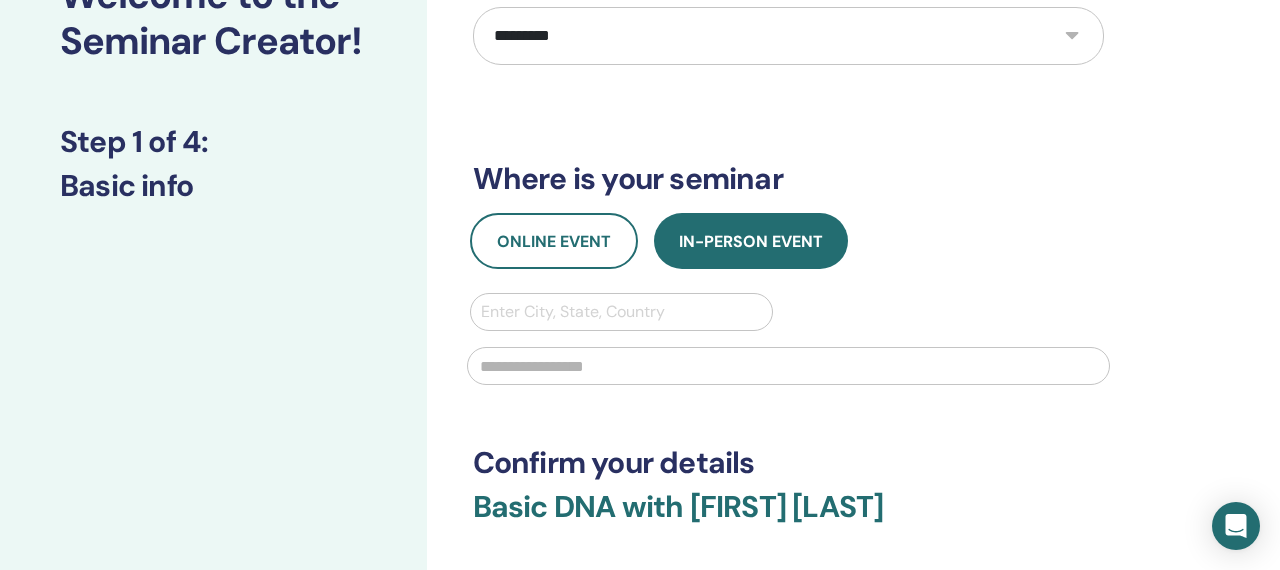 scroll, scrollTop: 173, scrollLeft: 0, axis: vertical 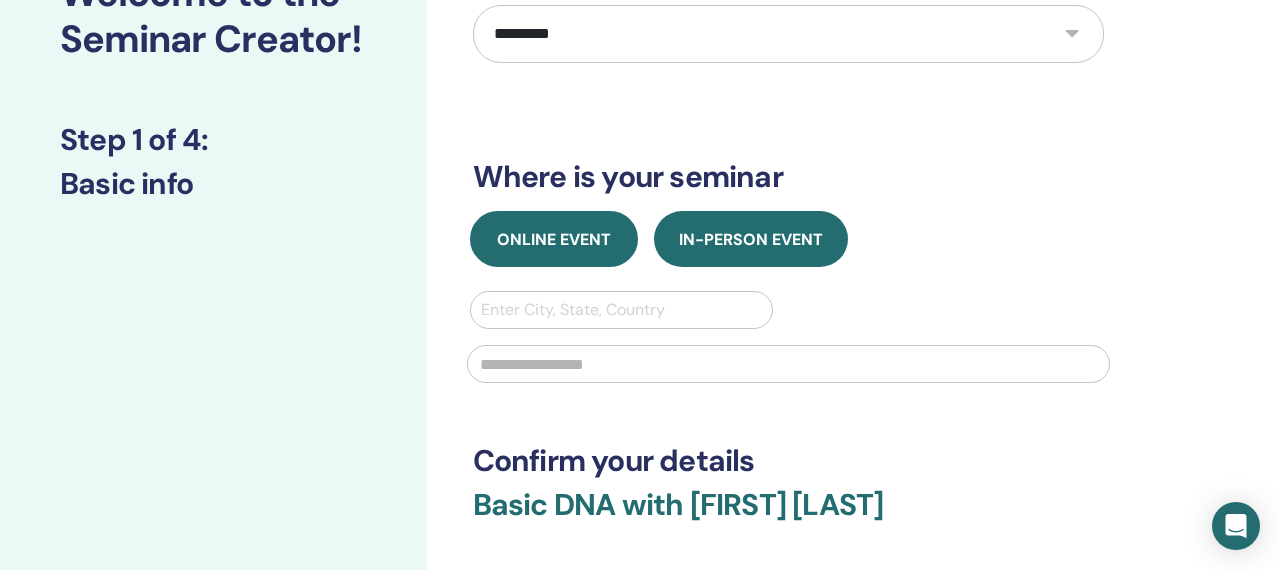 click on "Online Event" at bounding box center [554, 239] 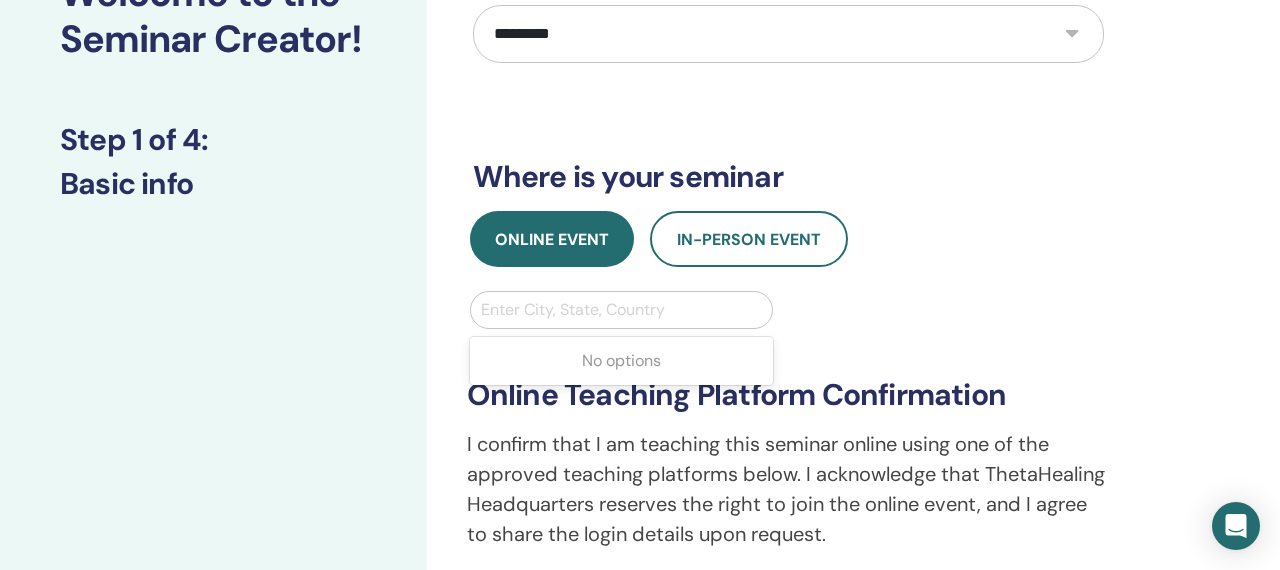 click at bounding box center (622, 310) 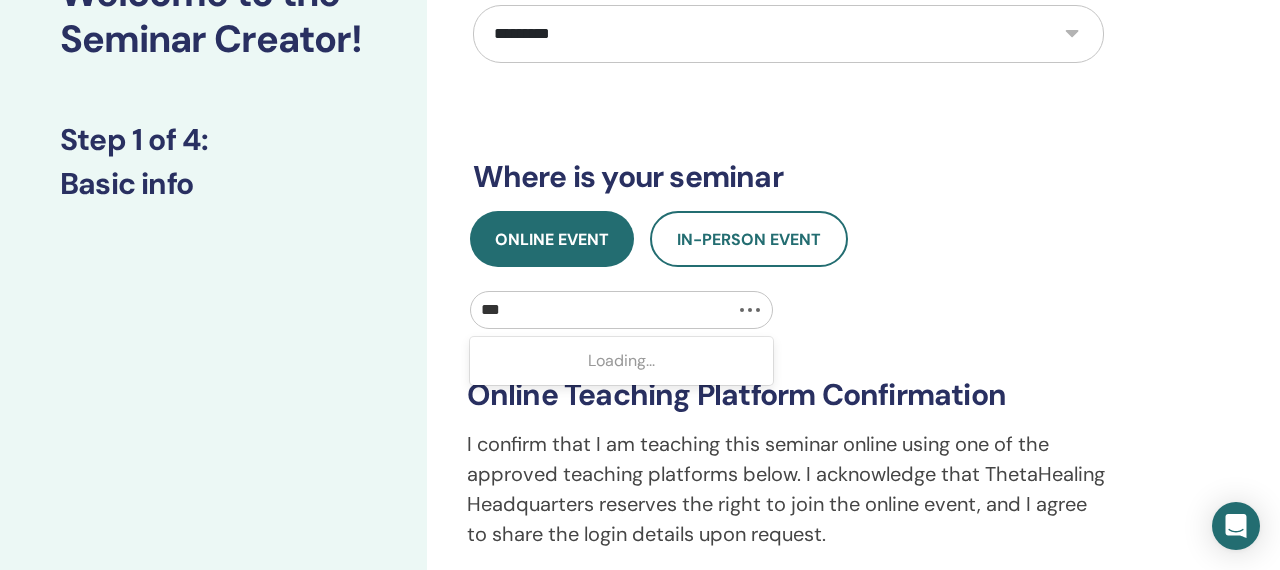 type on "****" 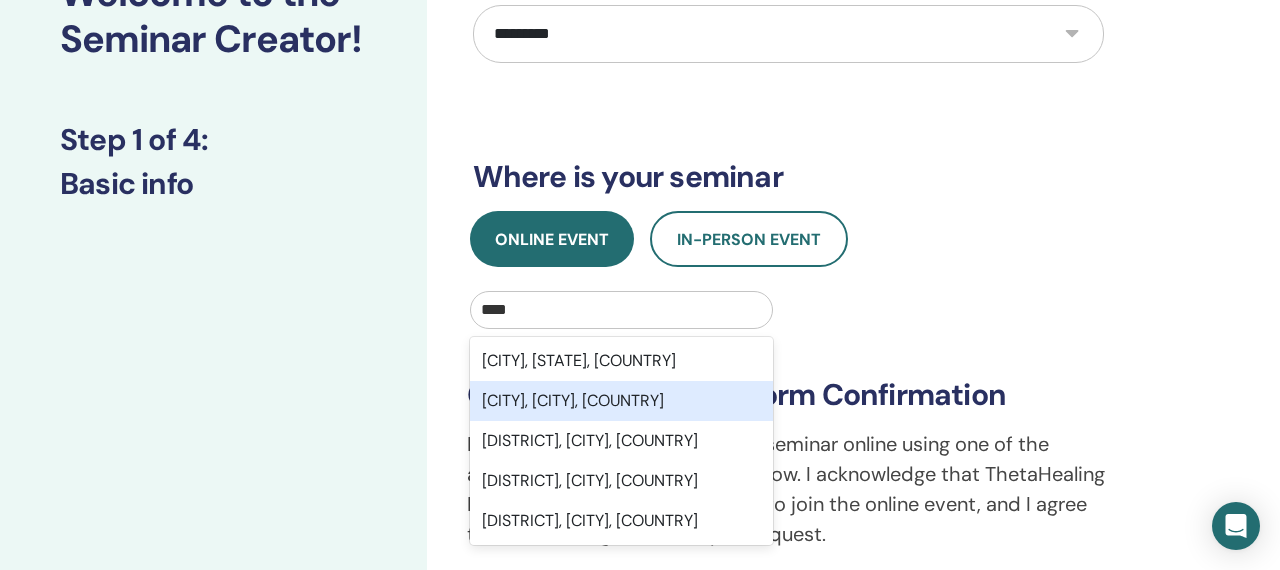 click on "Bucharest, București, ROU" at bounding box center (622, 401) 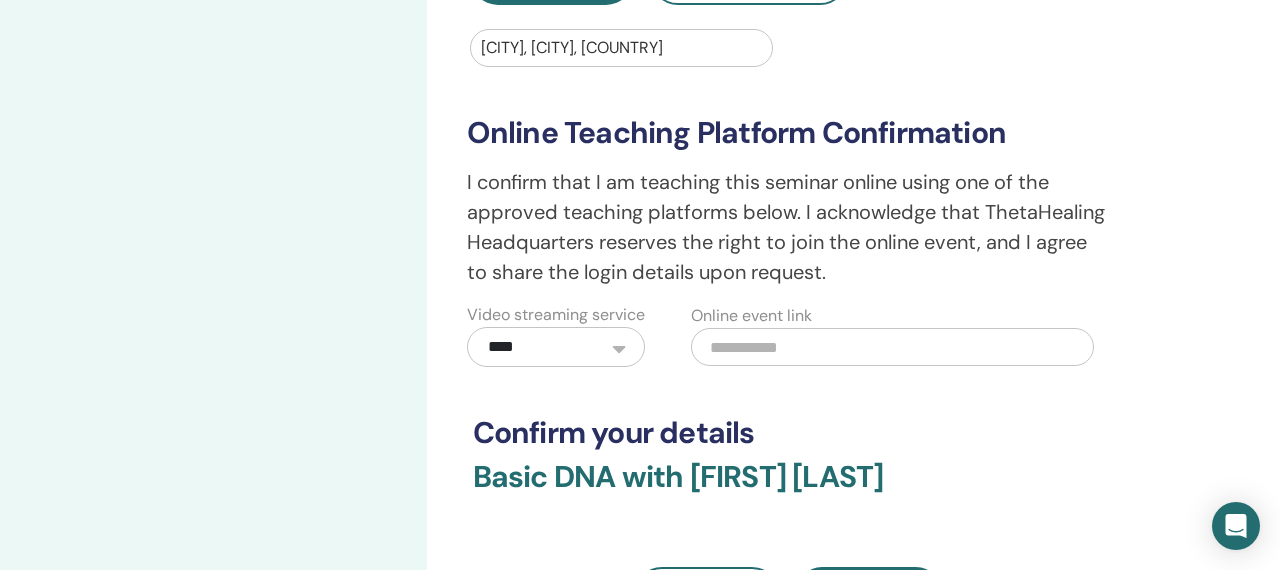 scroll, scrollTop: 450, scrollLeft: 0, axis: vertical 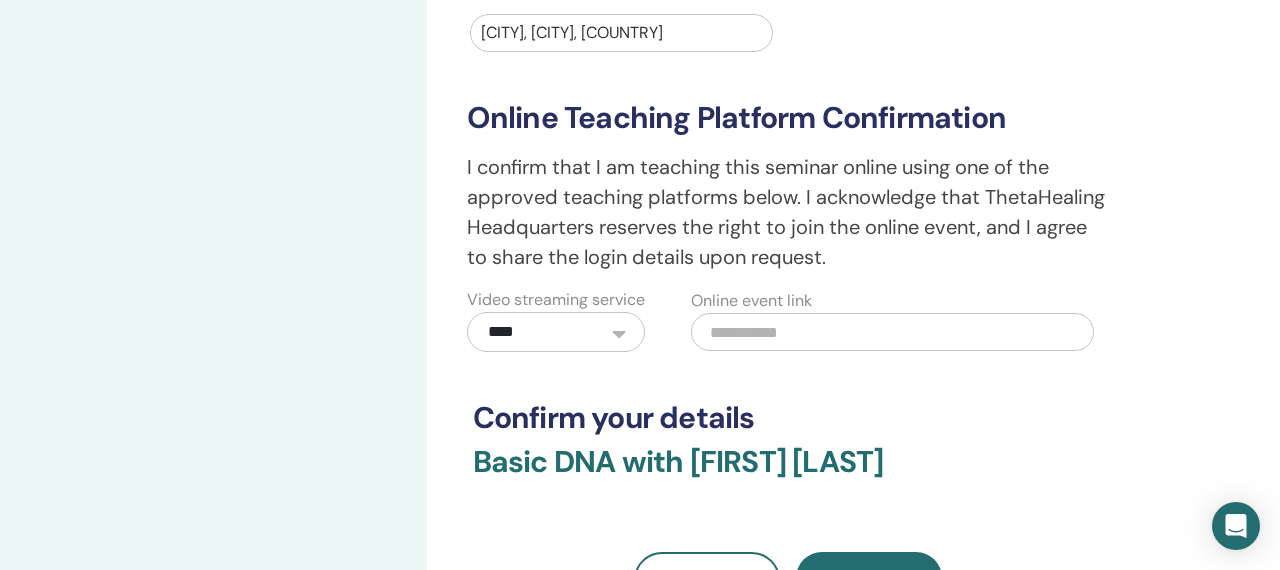 click at bounding box center [892, 332] 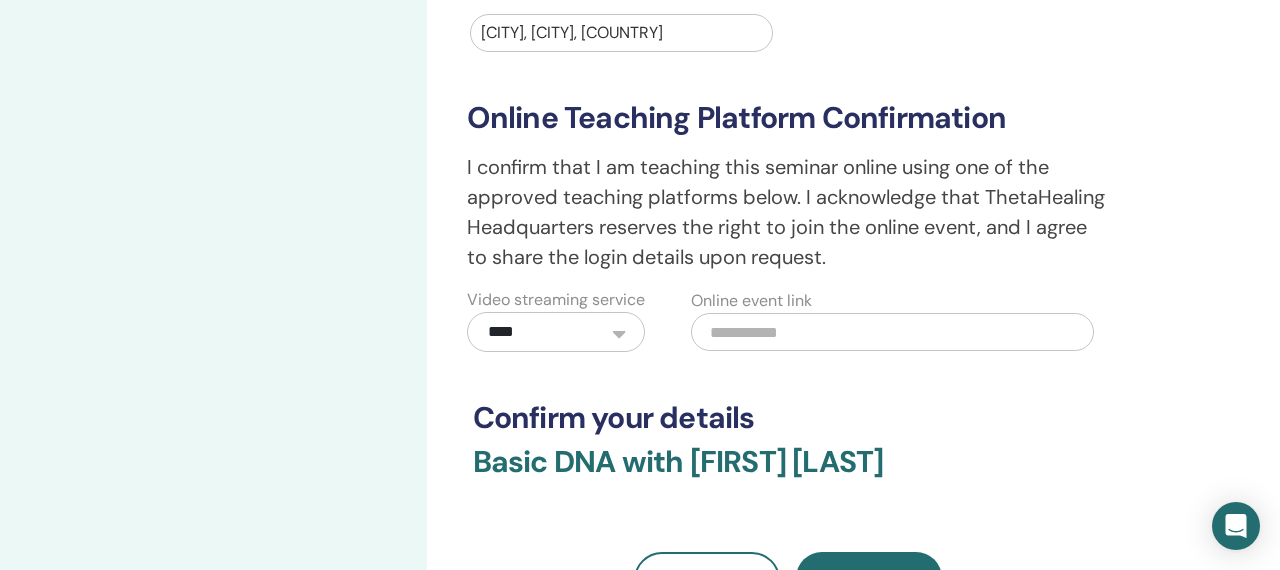 paste on "**********" 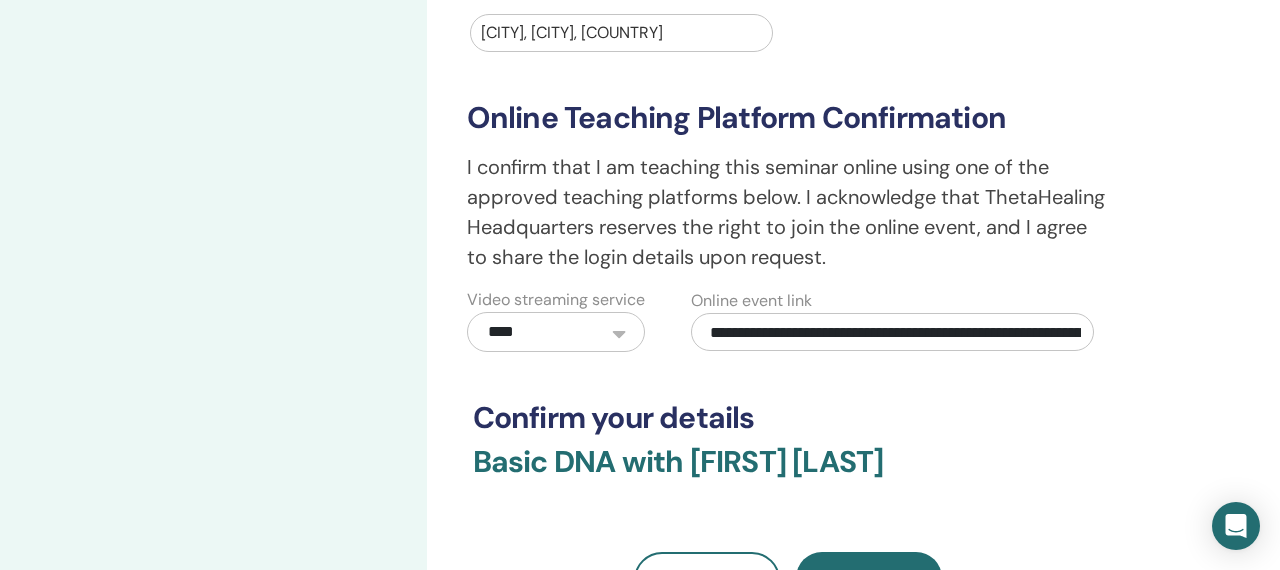 scroll, scrollTop: 0, scrollLeft: 417, axis: horizontal 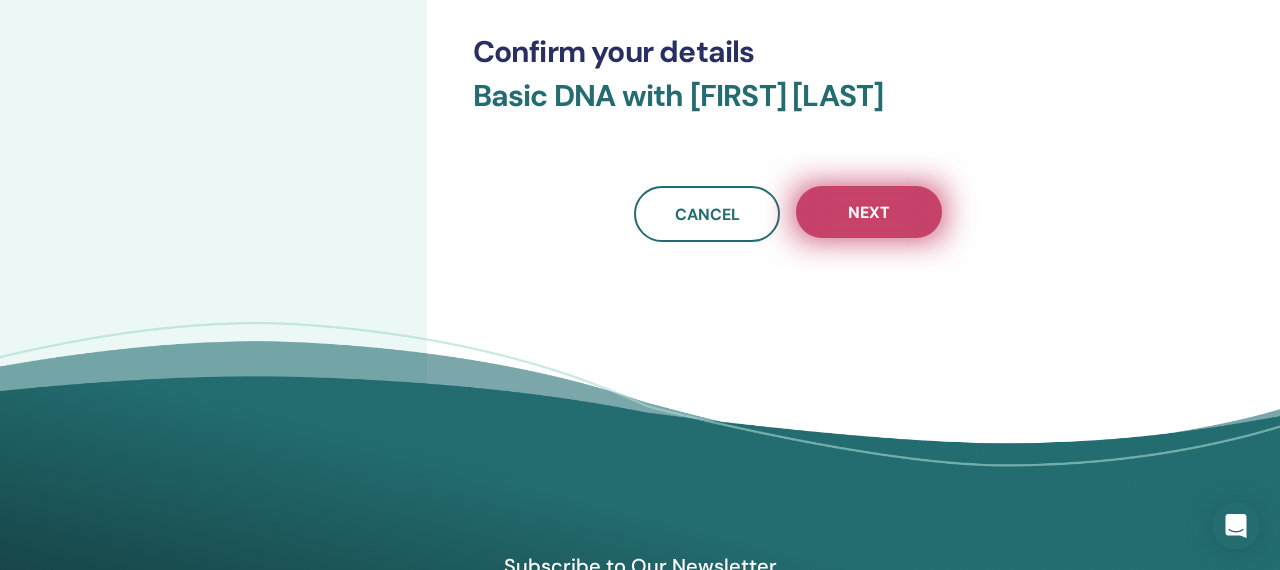 type on "**********" 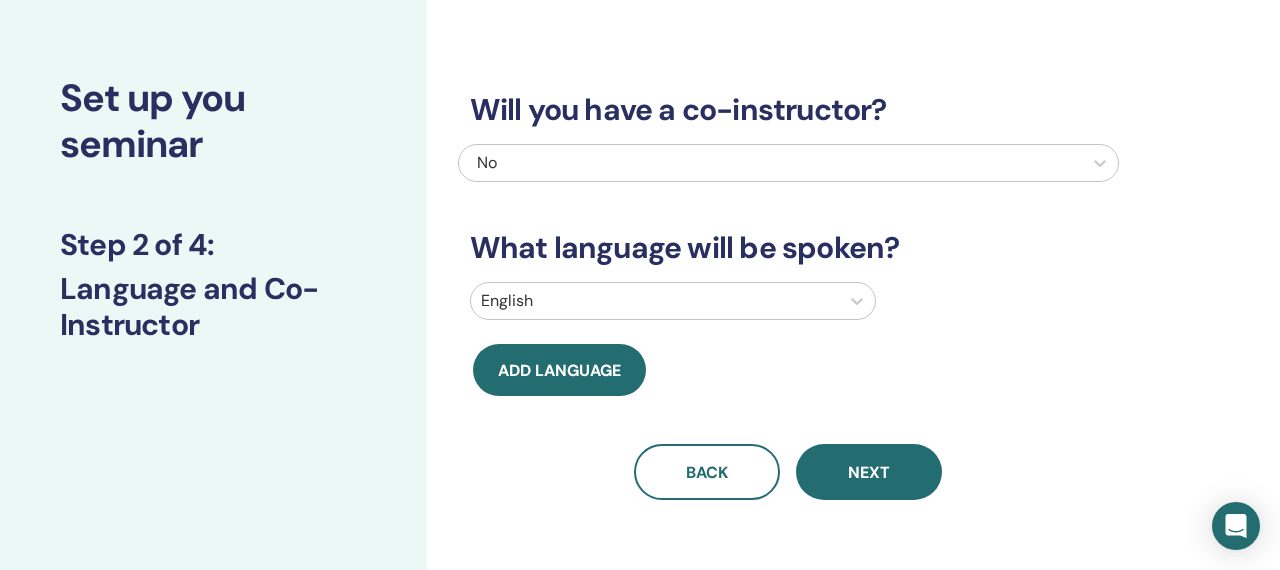 scroll, scrollTop: 0, scrollLeft: 0, axis: both 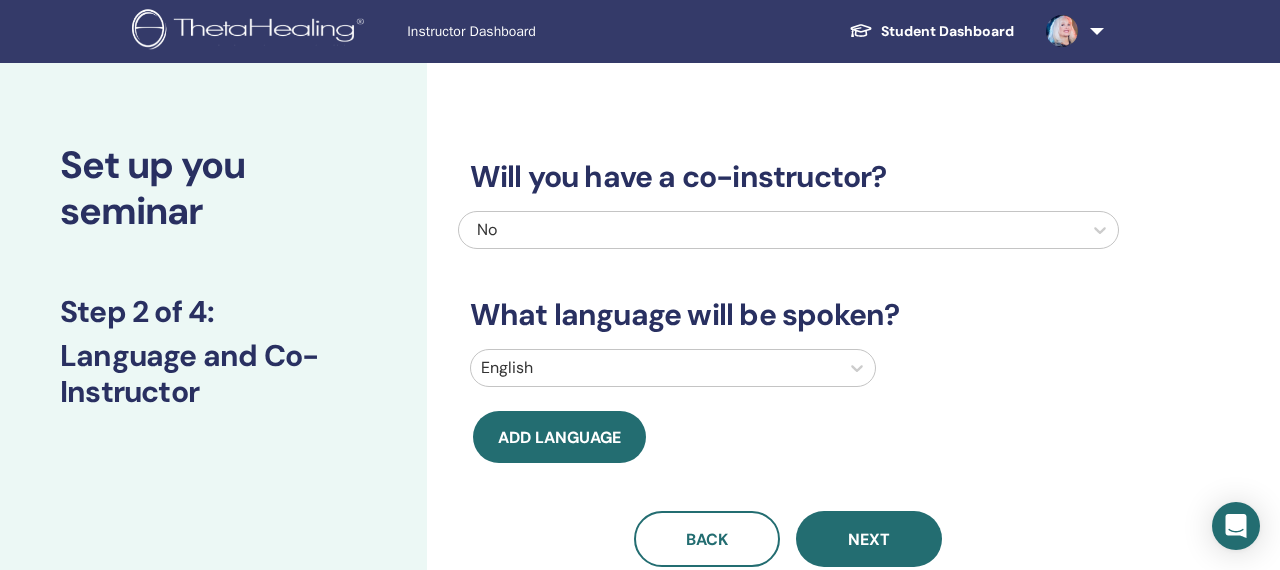 click at bounding box center (655, 368) 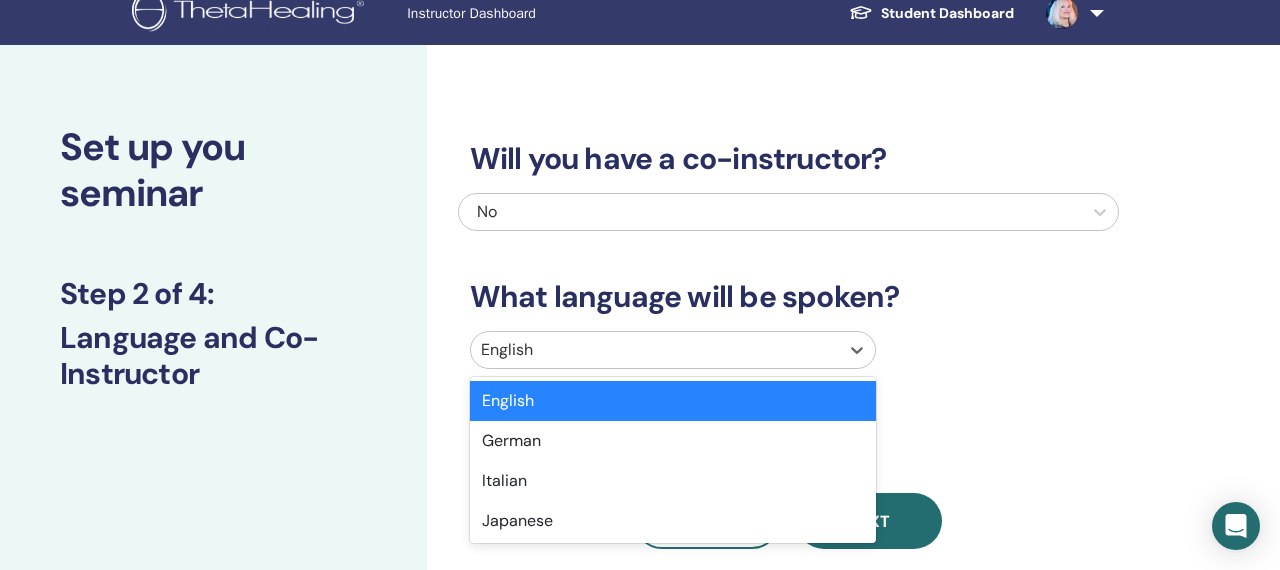 scroll, scrollTop: 134, scrollLeft: 0, axis: vertical 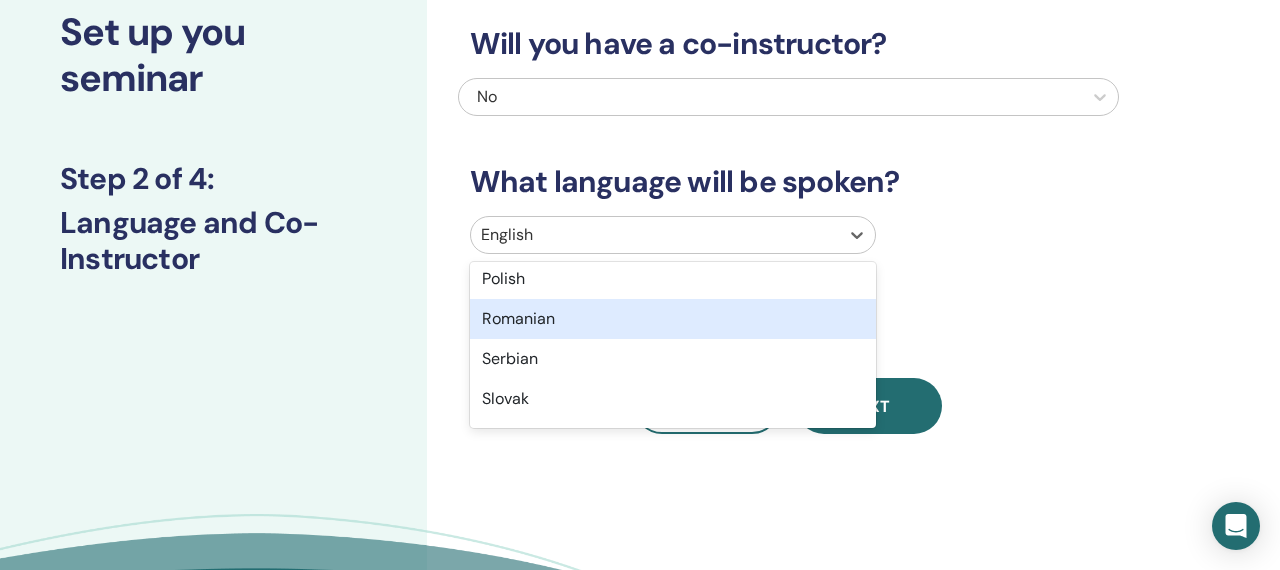 click on "Romanian" at bounding box center [673, 319] 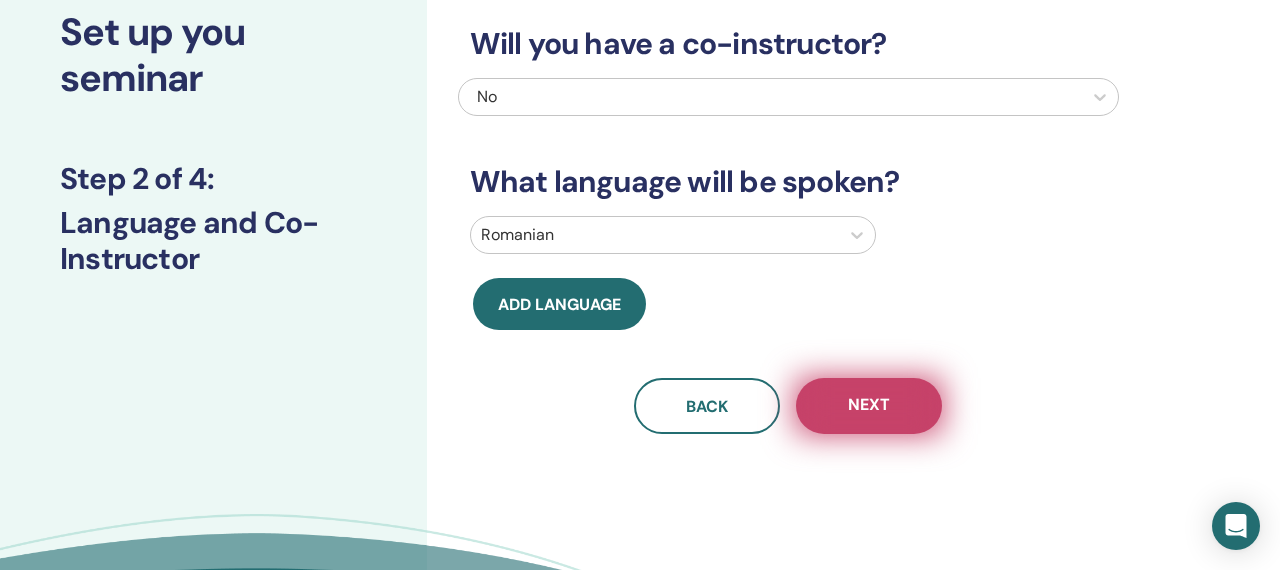 click on "Next" at bounding box center [869, 406] 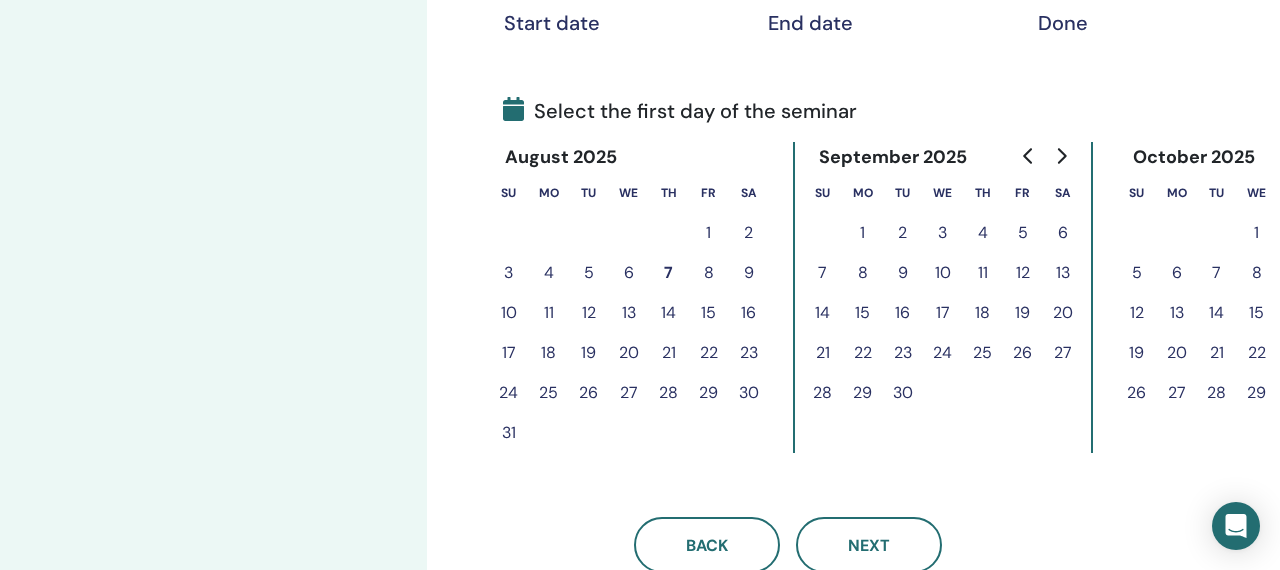scroll, scrollTop: 406, scrollLeft: 0, axis: vertical 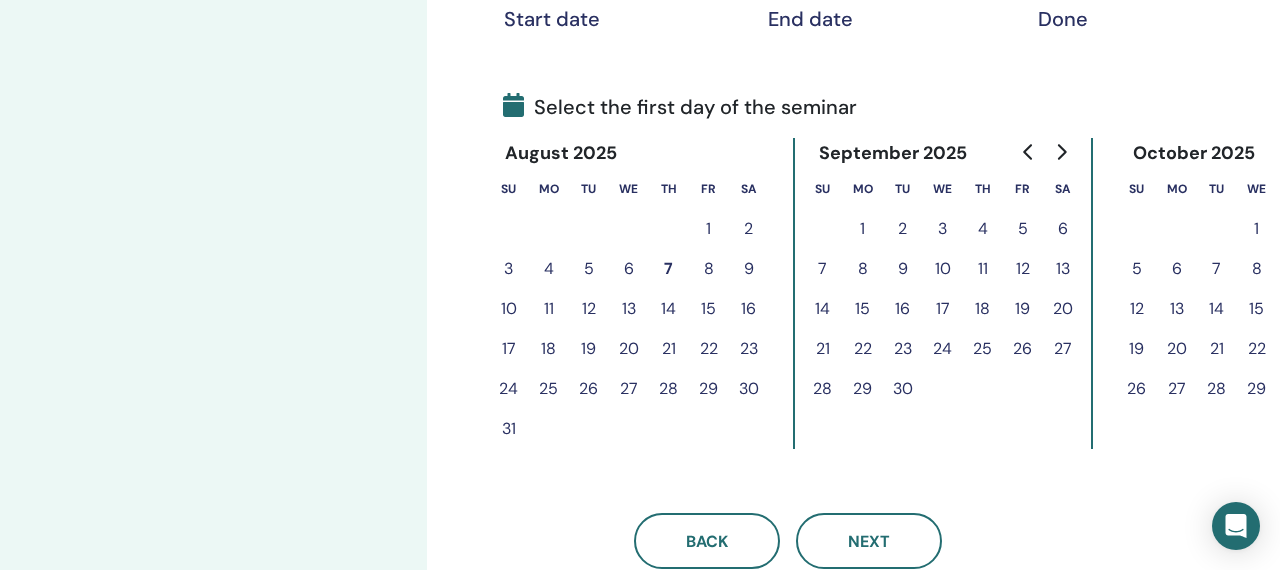 click on "29" at bounding box center [709, 389] 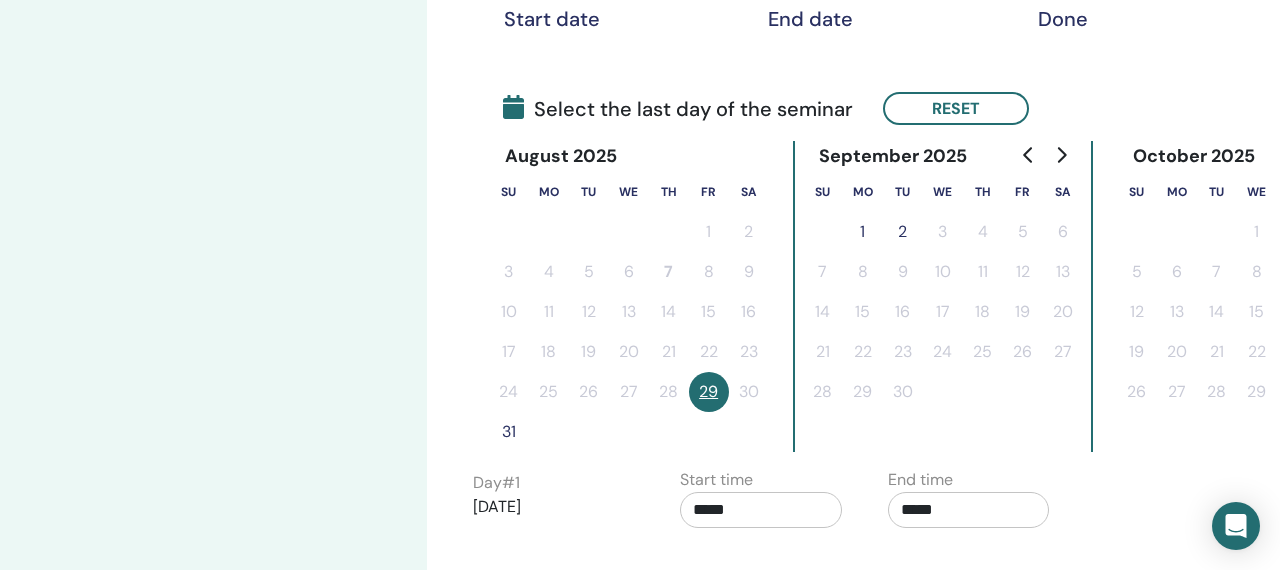 click on "31" at bounding box center [509, 432] 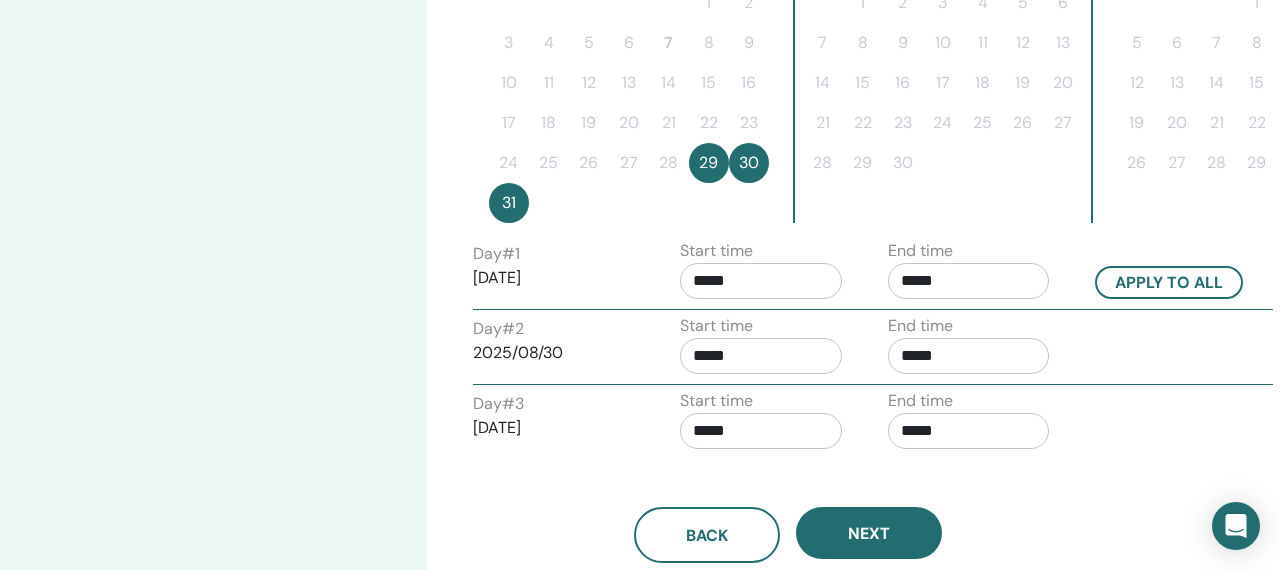 scroll, scrollTop: 658, scrollLeft: 0, axis: vertical 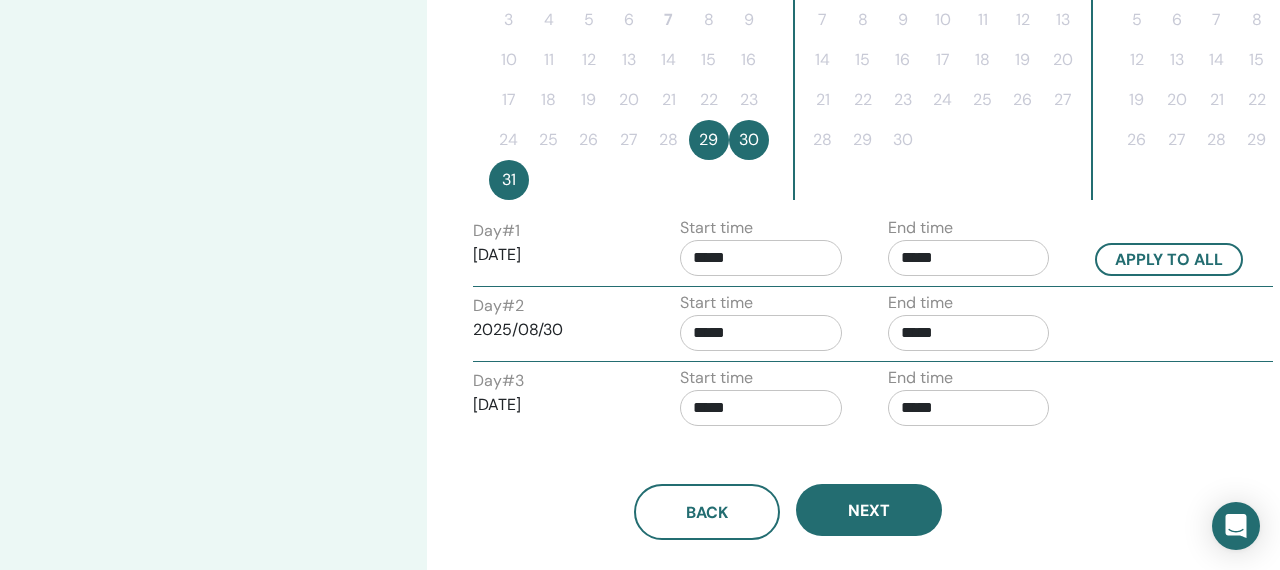 click on "*****" at bounding box center [761, 258] 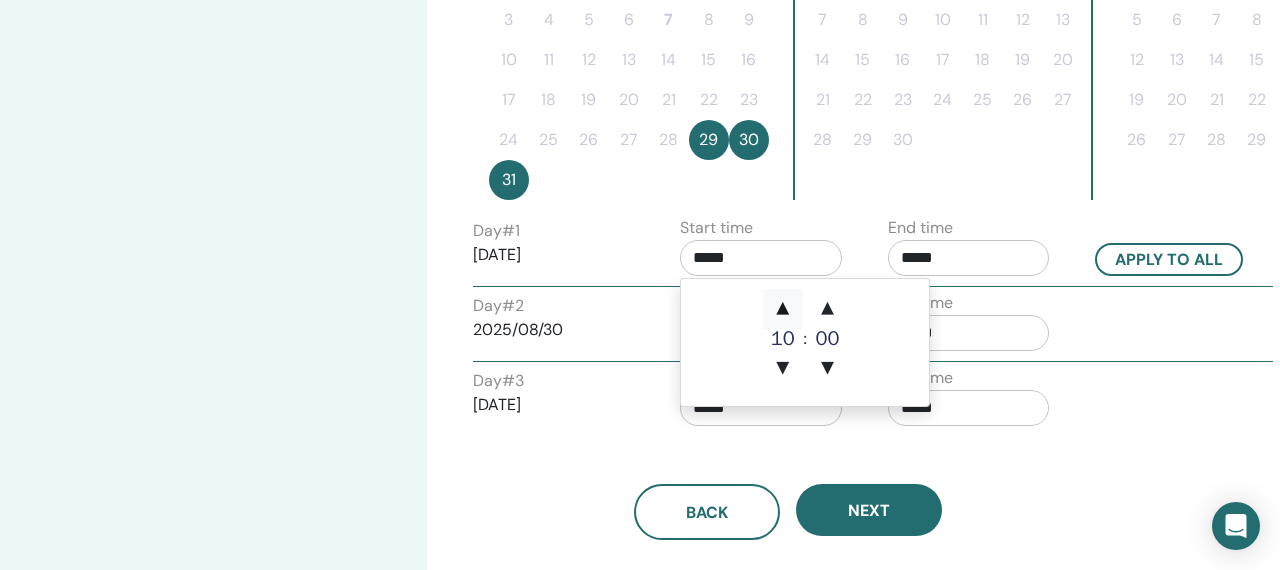 click on "▲" at bounding box center [783, 309] 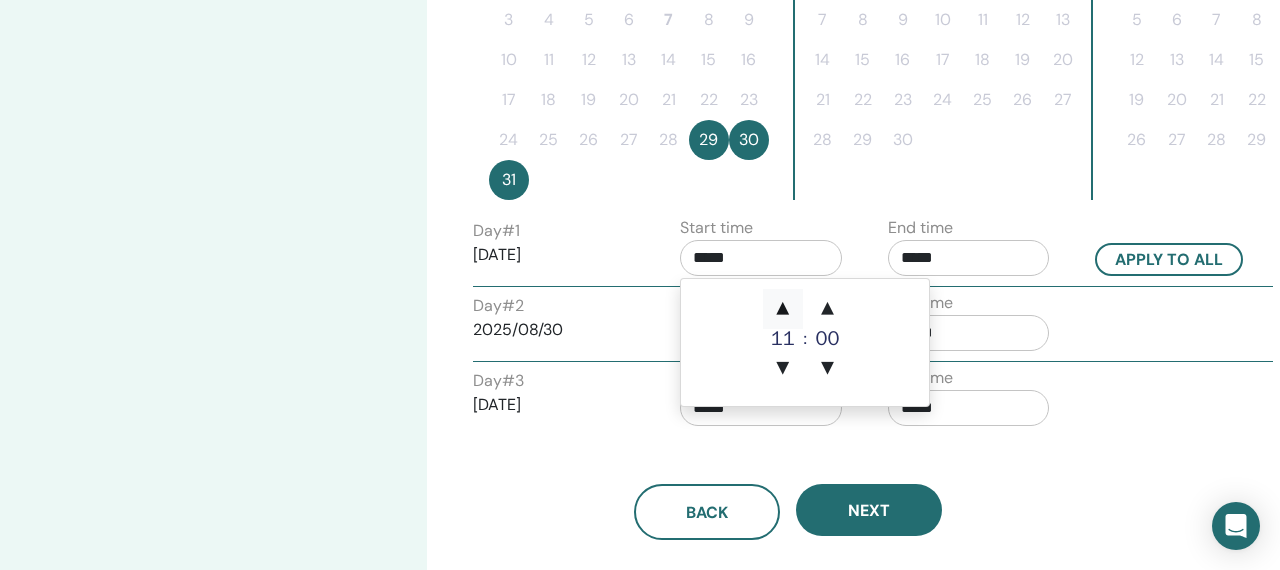 click on "▲" at bounding box center (783, 309) 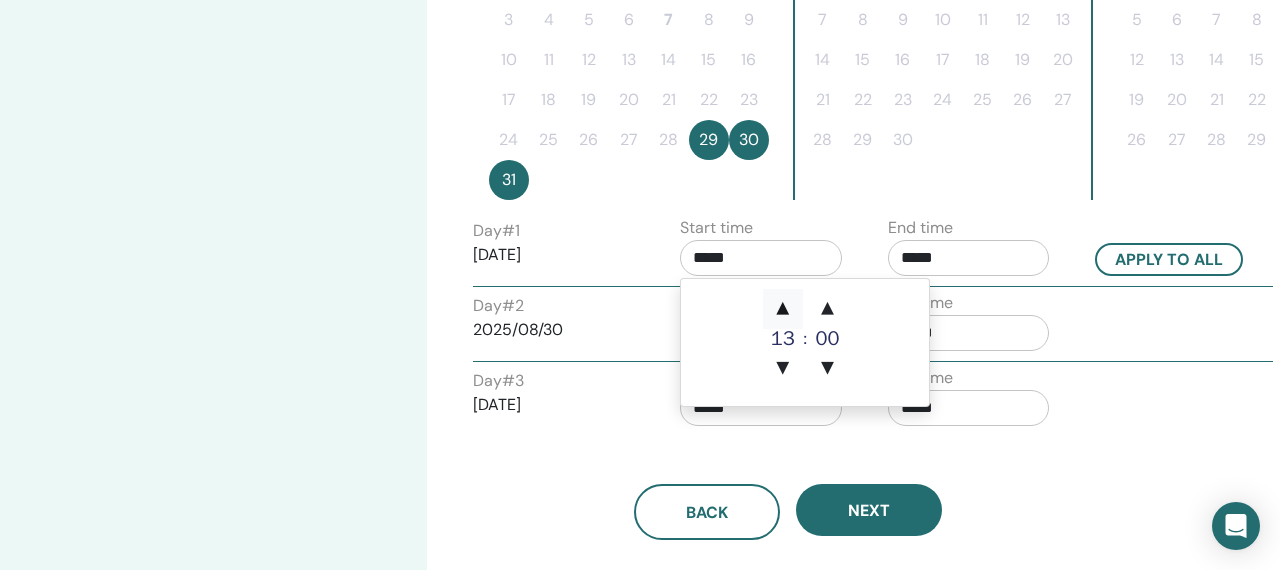 click on "▲" at bounding box center [783, 309] 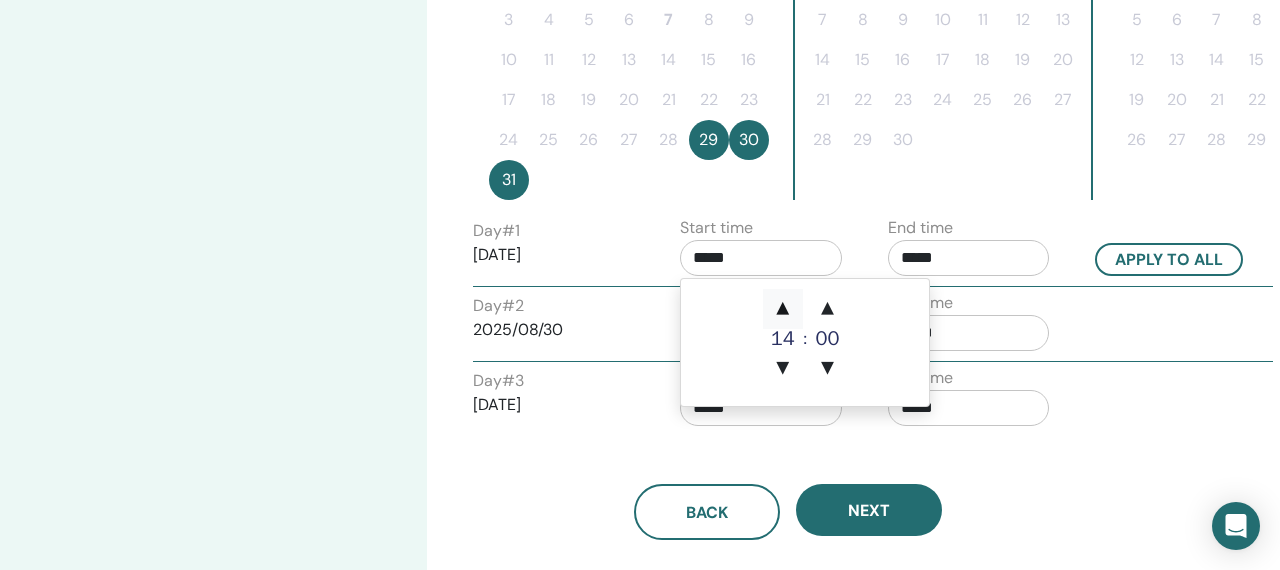 click on "▲" at bounding box center [783, 309] 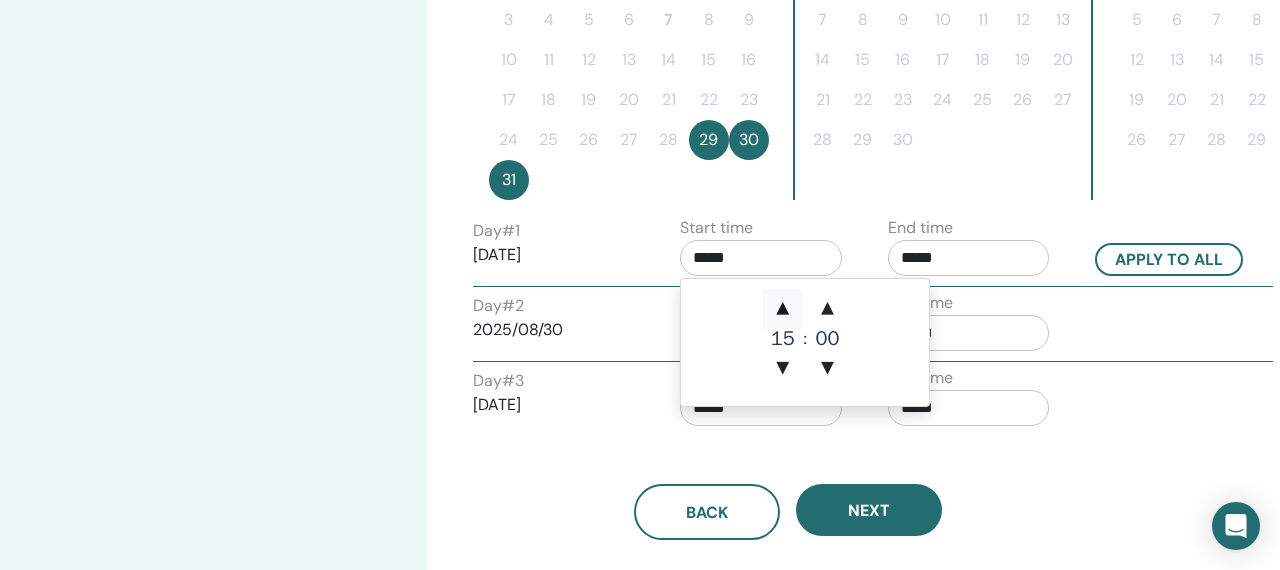 click on "▲" at bounding box center [783, 309] 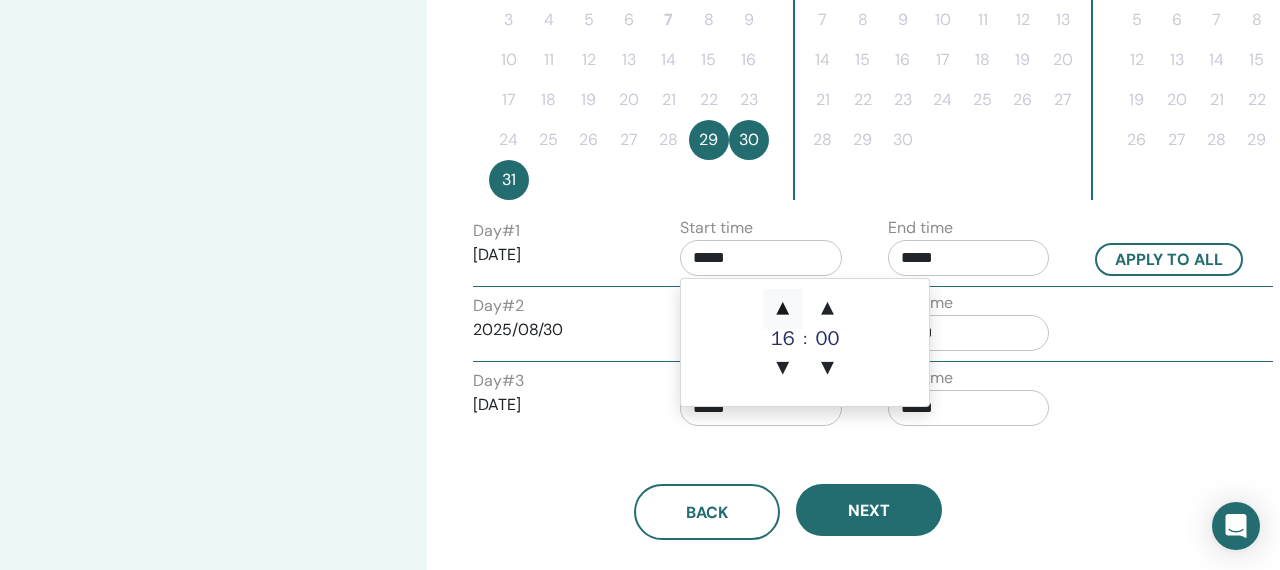 click on "▲" at bounding box center [783, 309] 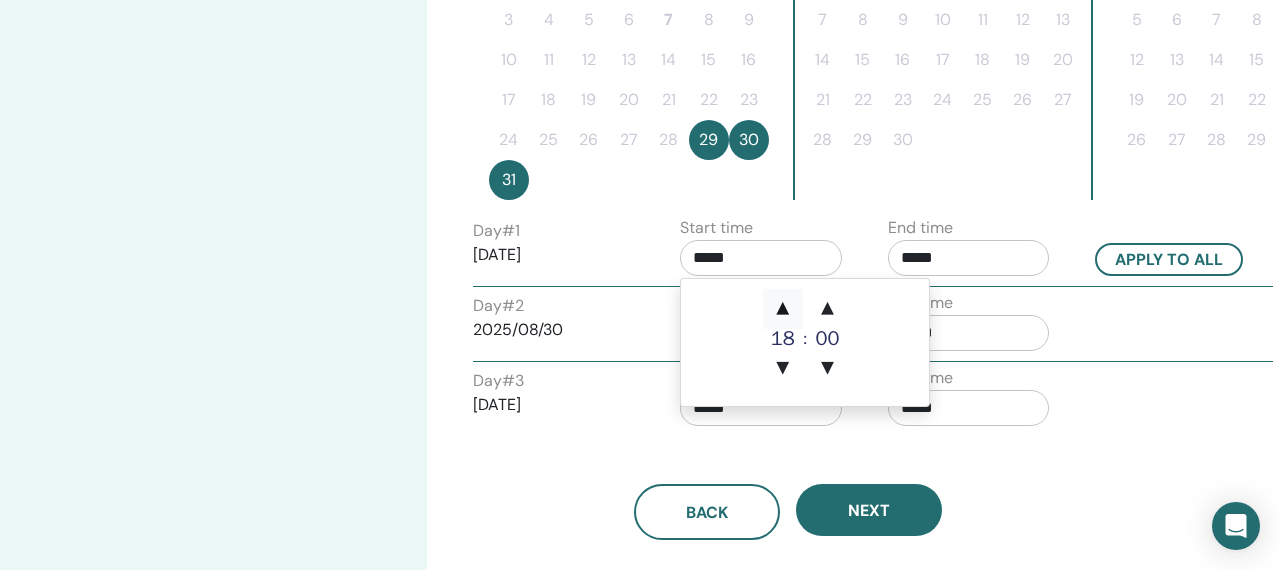 click on "▲" at bounding box center (783, 309) 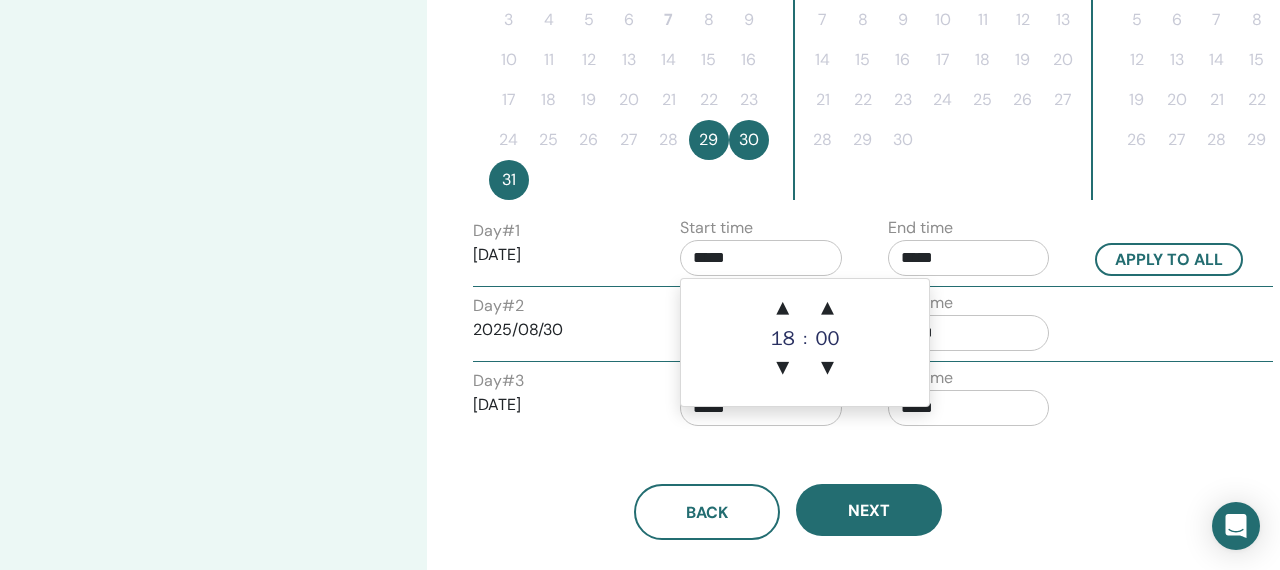 click on "Day  # 2 2025/08/30 Start time ***** End time *****" at bounding box center (873, 326) 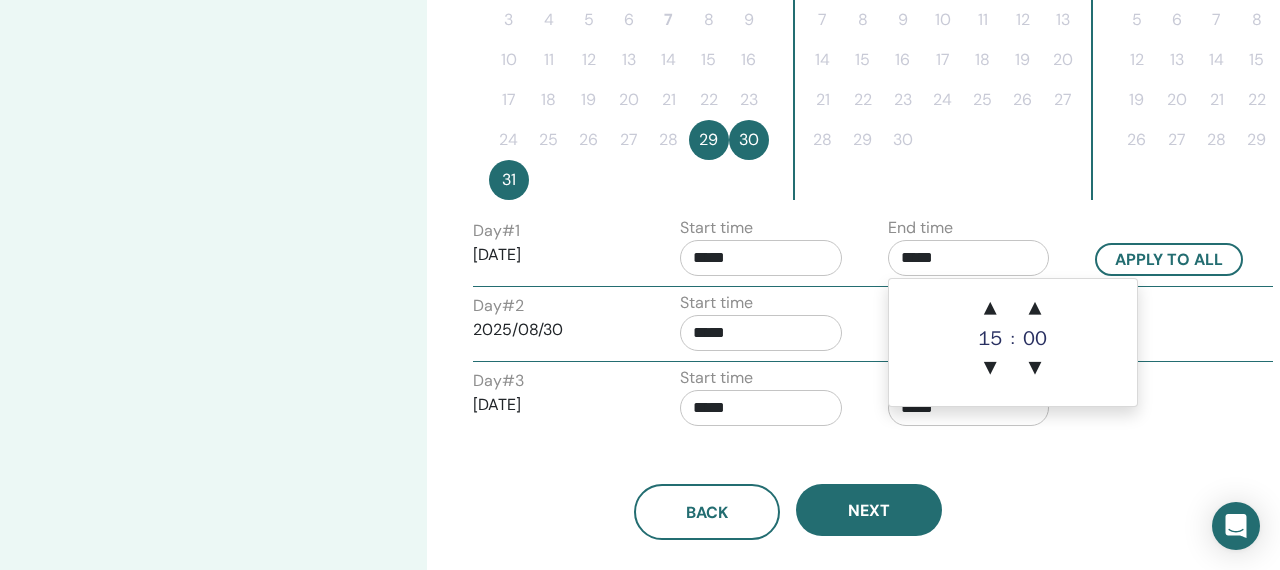 click on "*****" at bounding box center [969, 258] 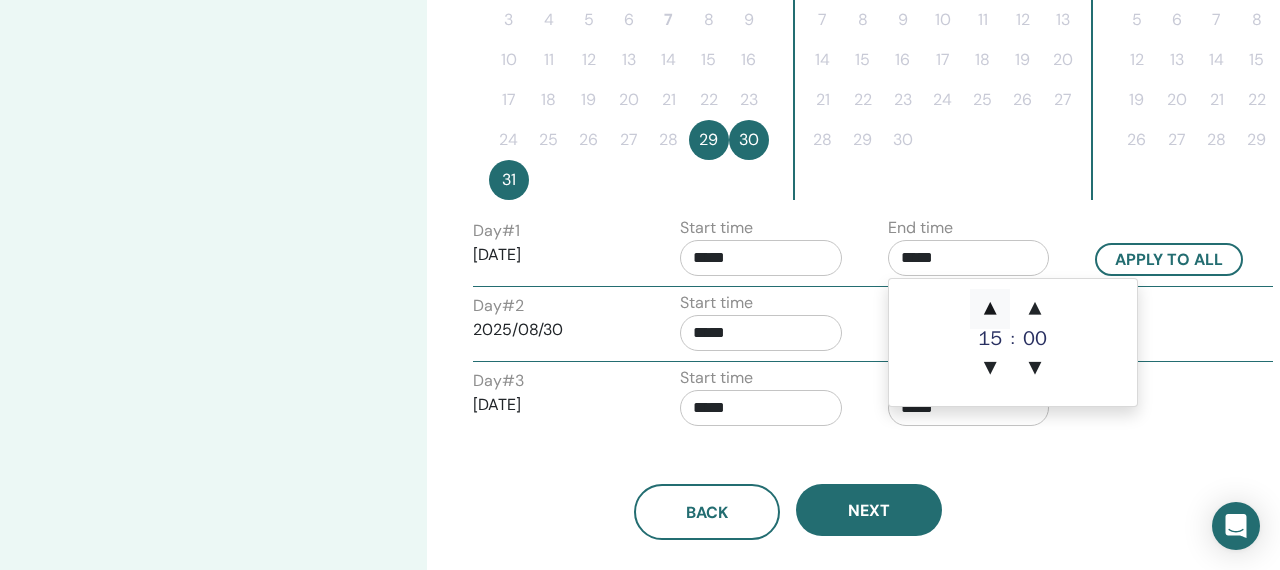 click on "▲" at bounding box center (990, 309) 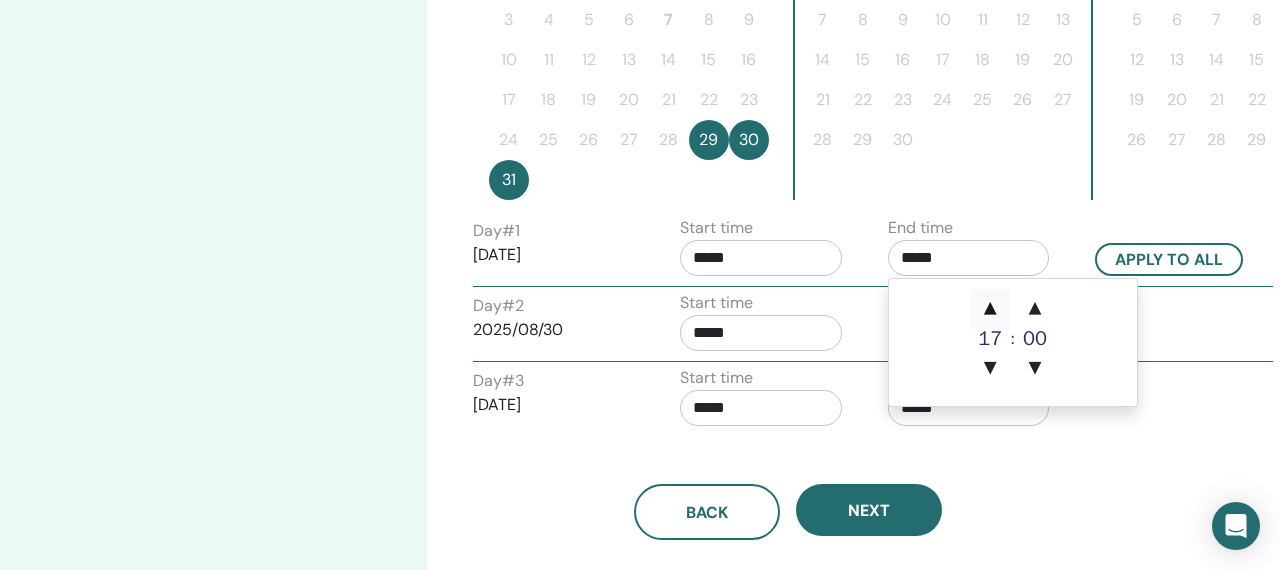 click on "▲" at bounding box center [990, 309] 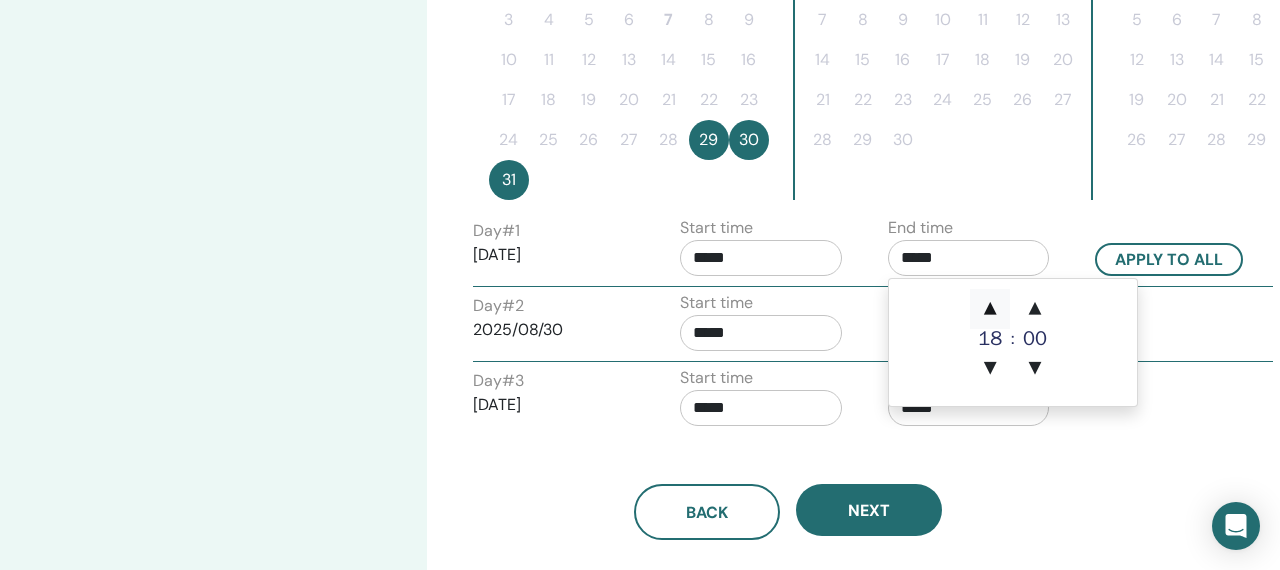 click on "▲" at bounding box center [990, 309] 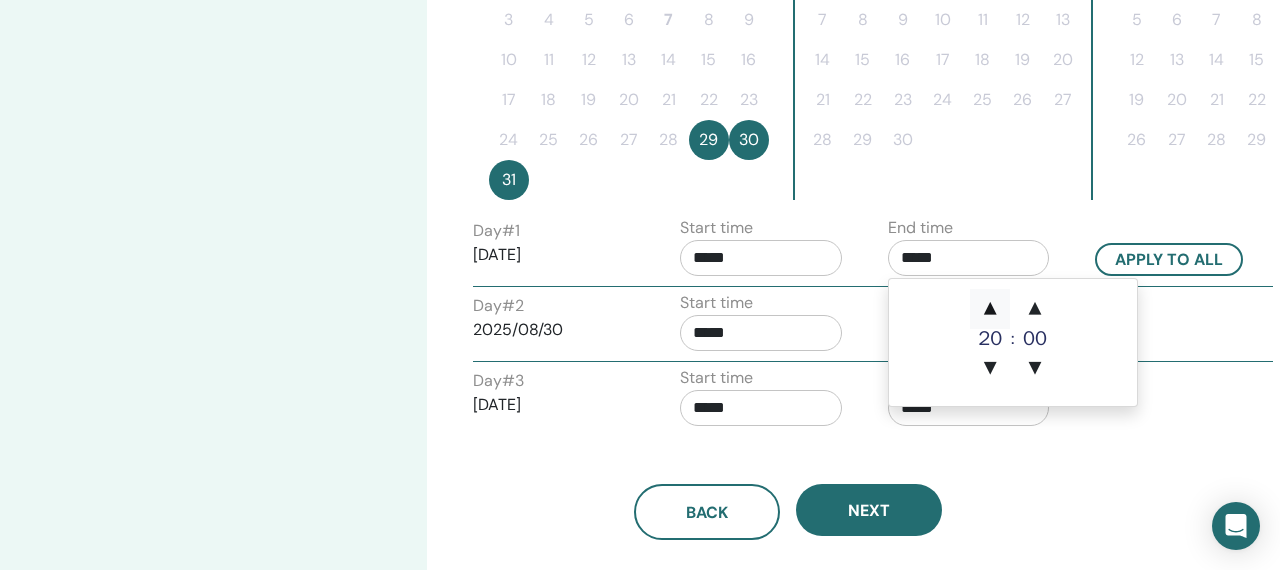 click on "▲" at bounding box center [990, 309] 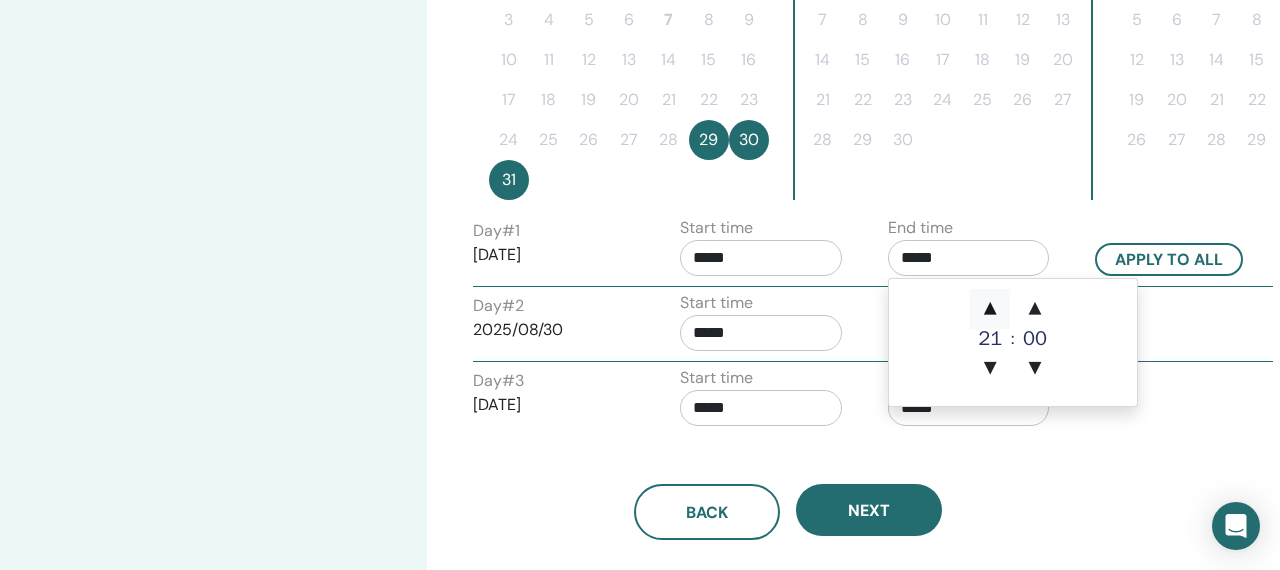click on "▲" at bounding box center (990, 309) 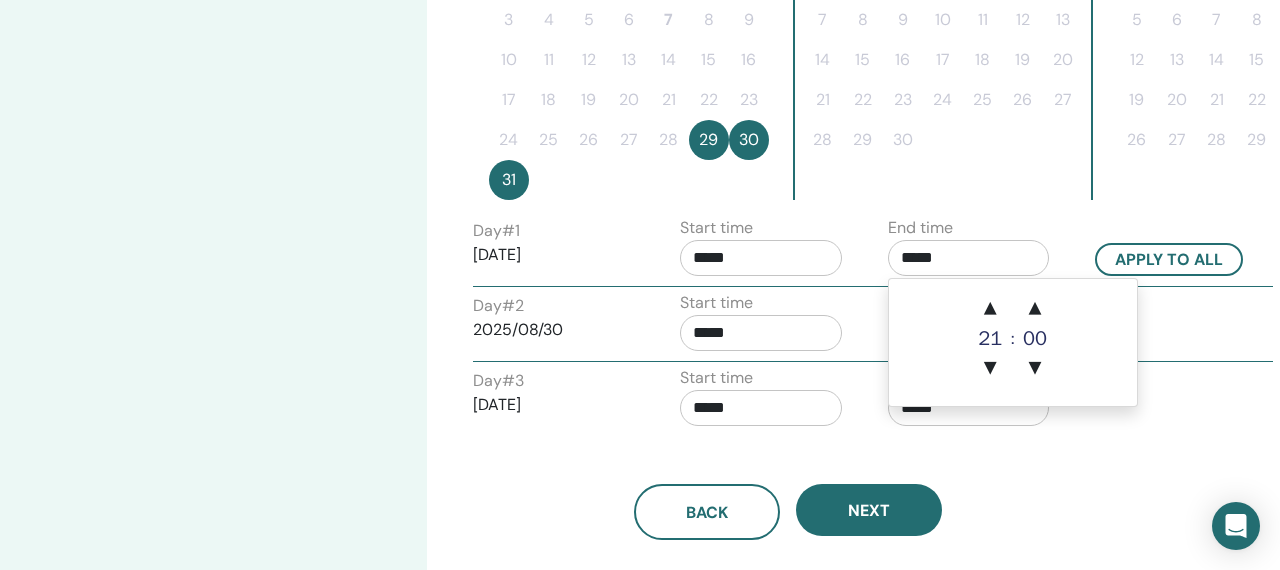 click on "Day  # 2 2025/08/30 Start time ***** End time *****" at bounding box center [873, 326] 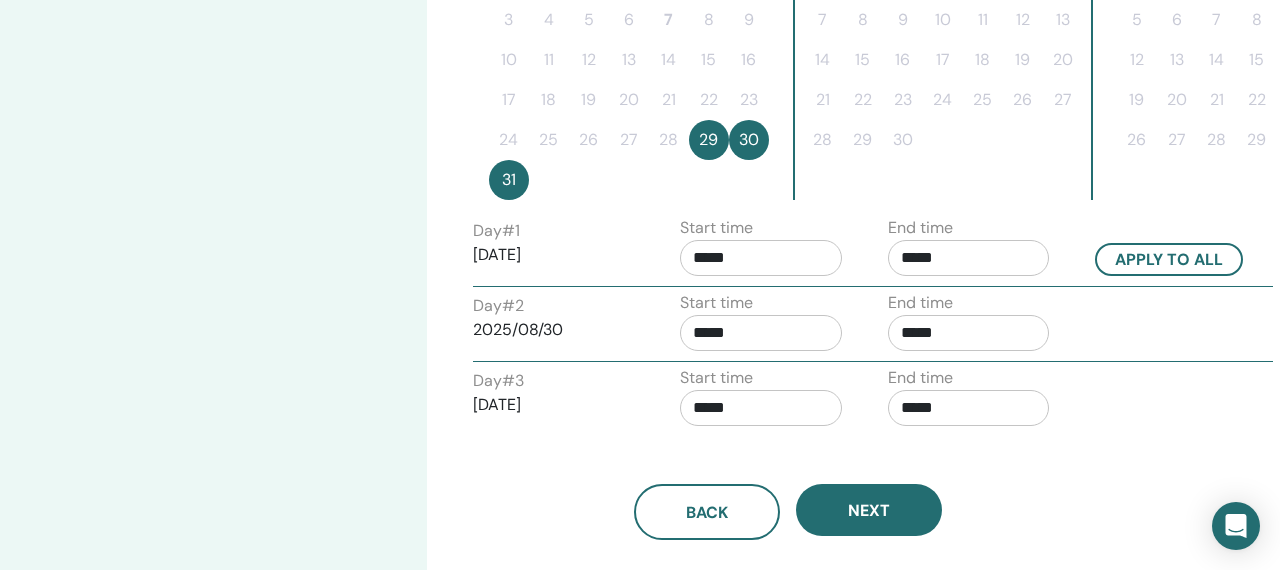 click on "*****" at bounding box center [761, 333] 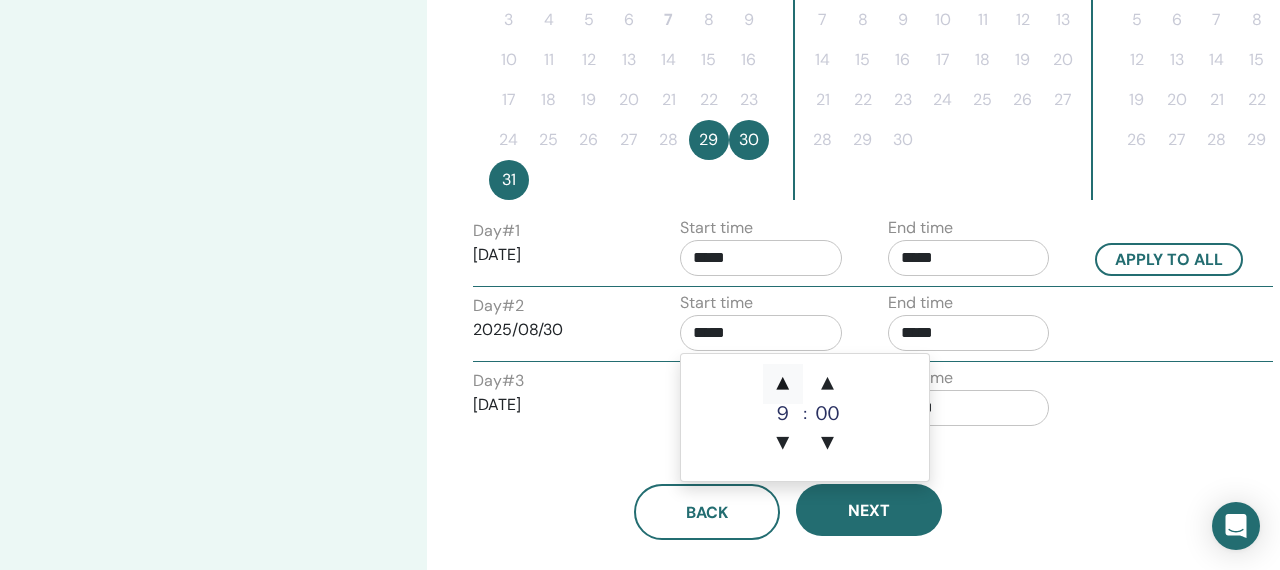 click on "▲" at bounding box center [783, 384] 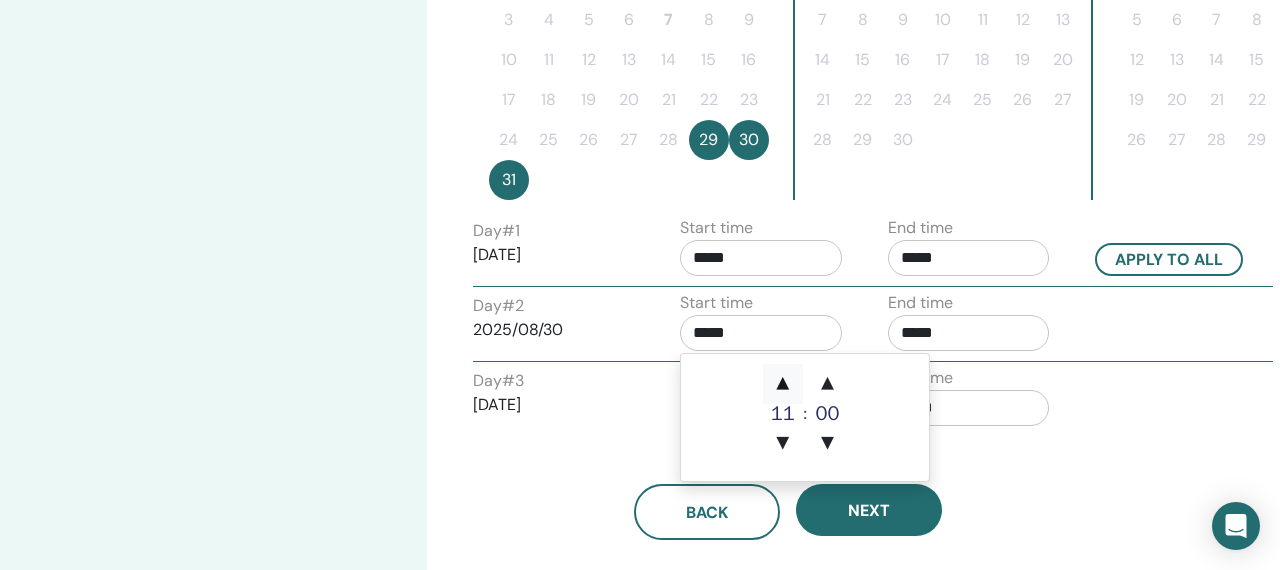 click on "▲" at bounding box center [783, 384] 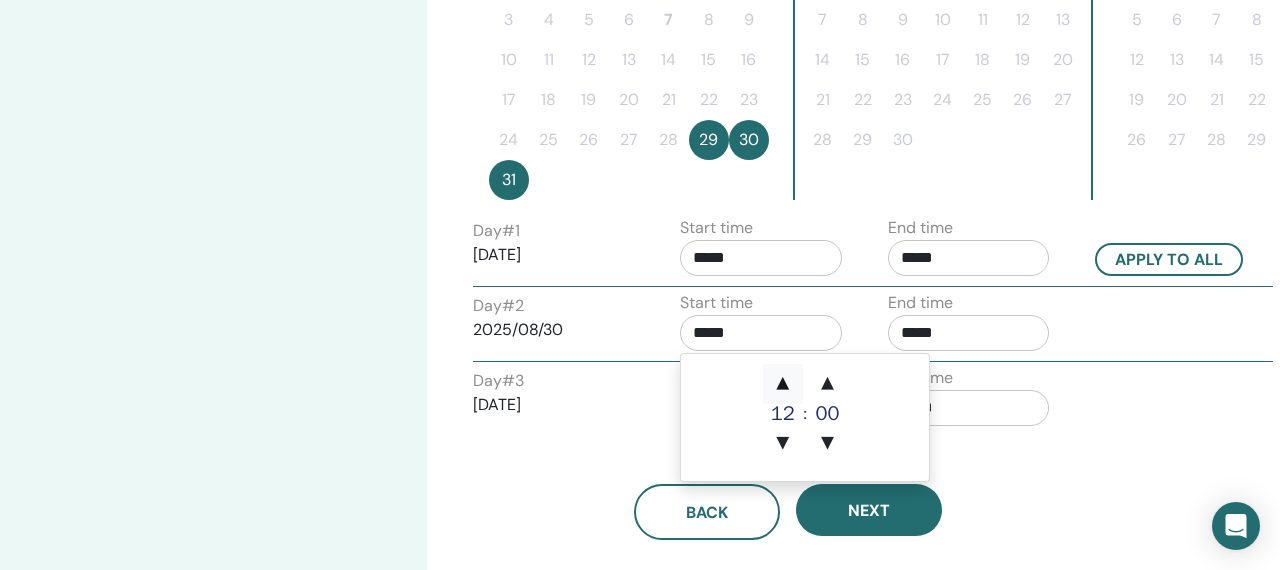 click on "▲" at bounding box center [783, 384] 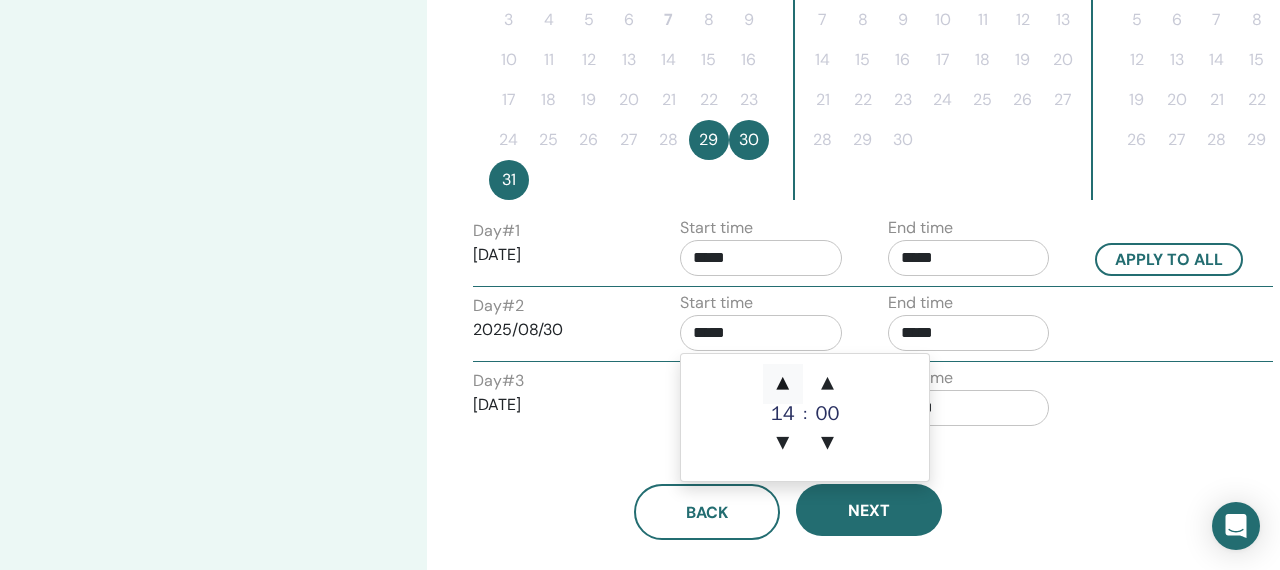 click on "▲" at bounding box center [783, 384] 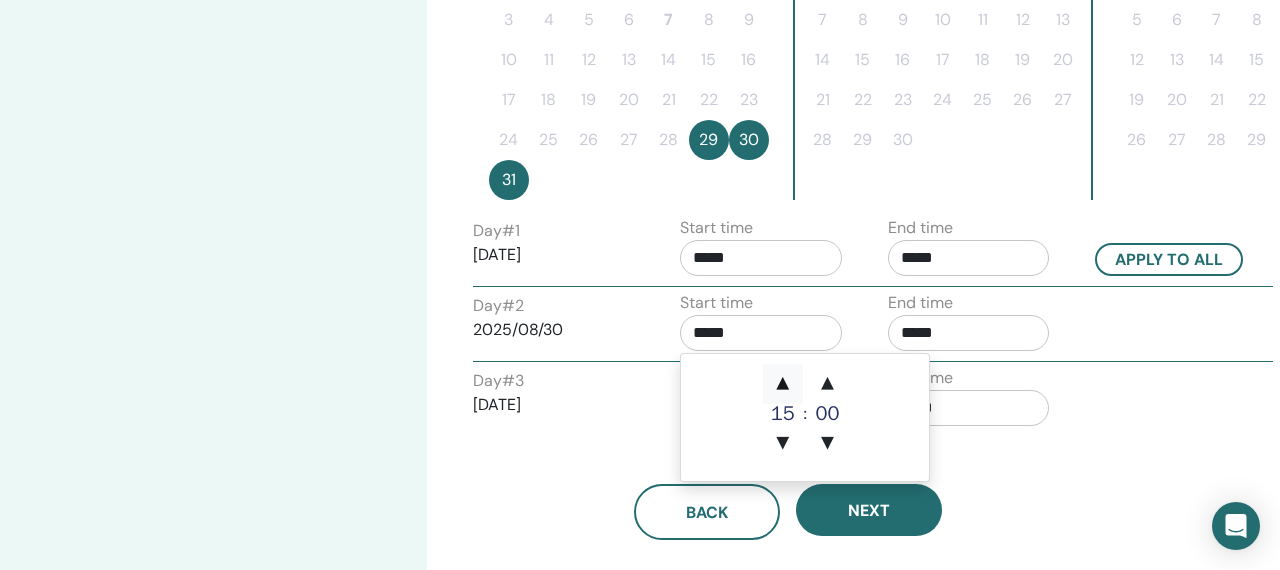 click on "▲" at bounding box center (783, 384) 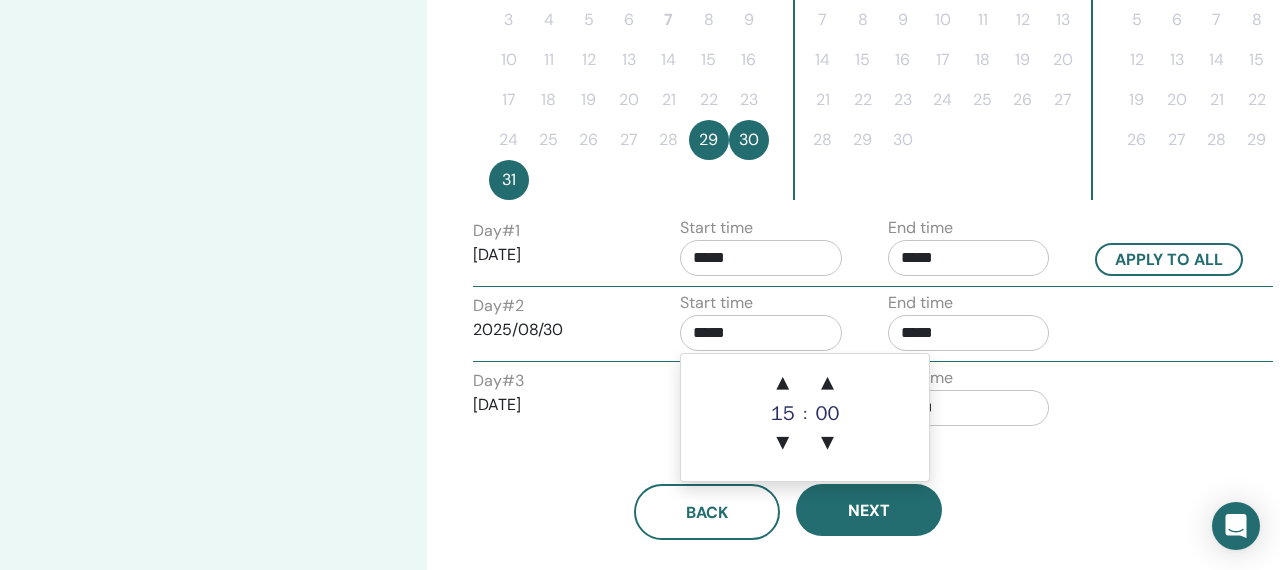 click on "*****" at bounding box center [969, 333] 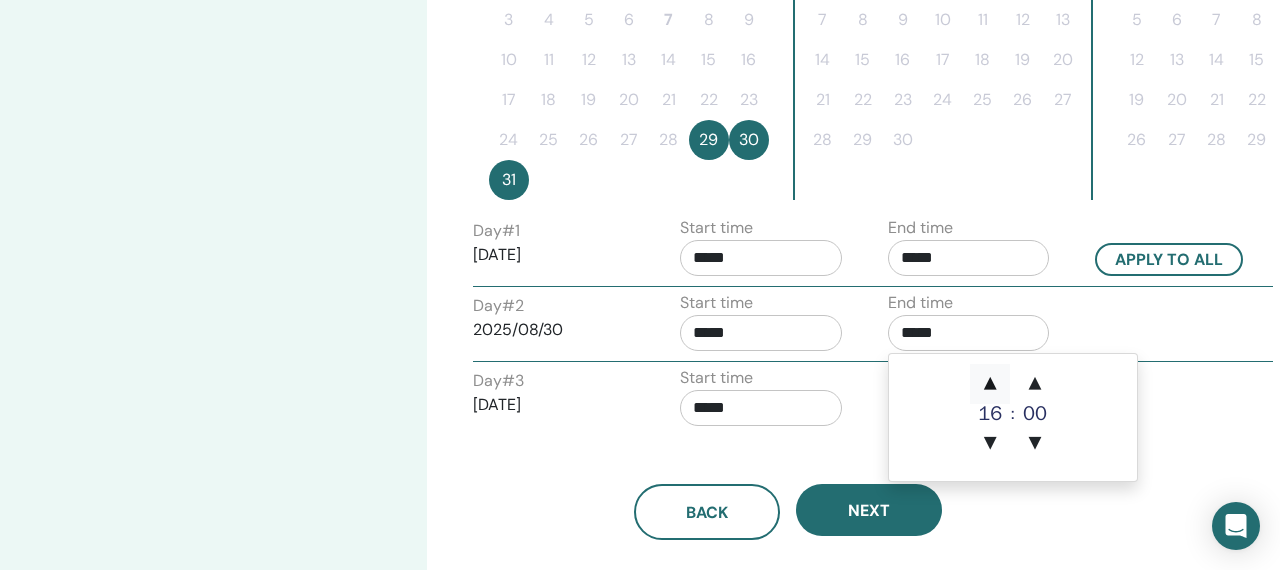 click on "▲" at bounding box center (990, 384) 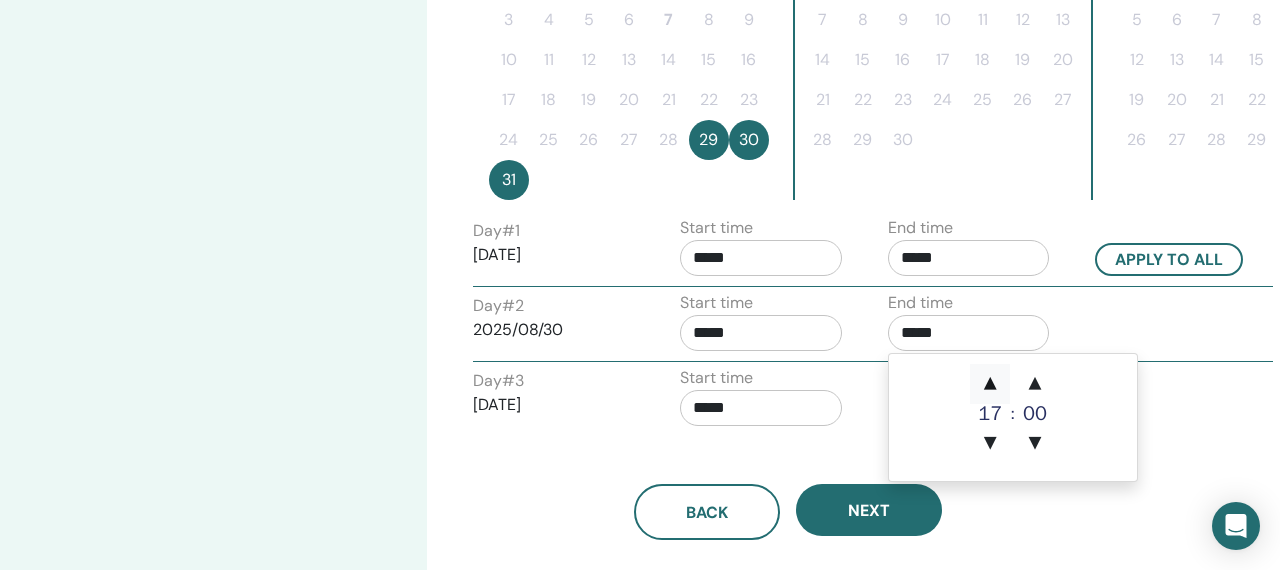 click on "▲" at bounding box center (990, 384) 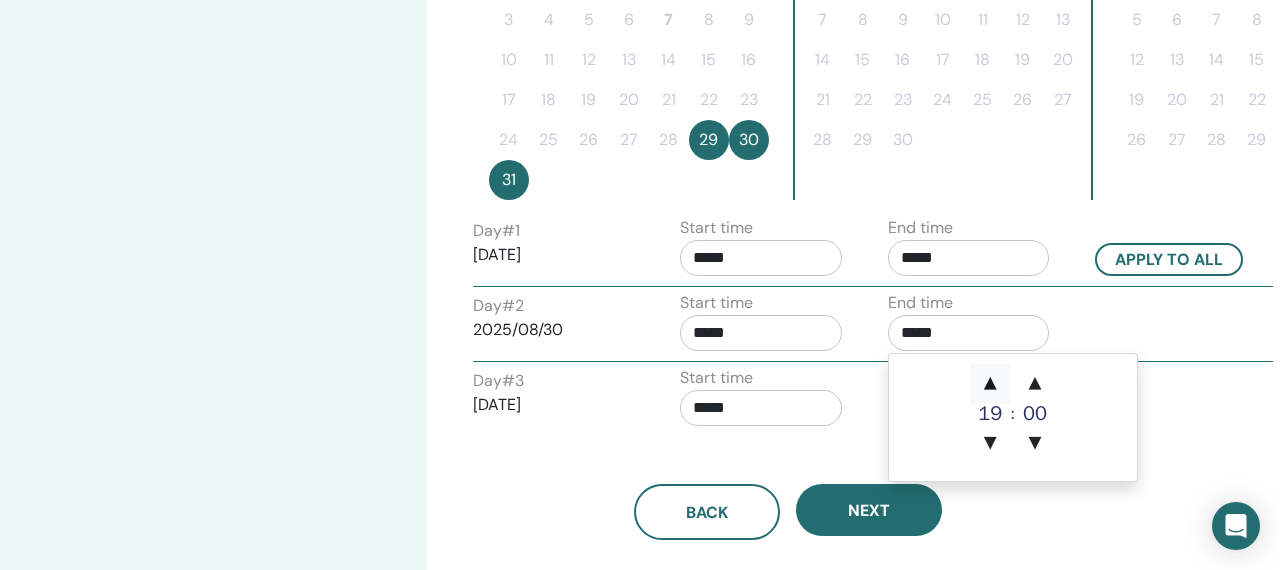 click on "▲" at bounding box center (990, 384) 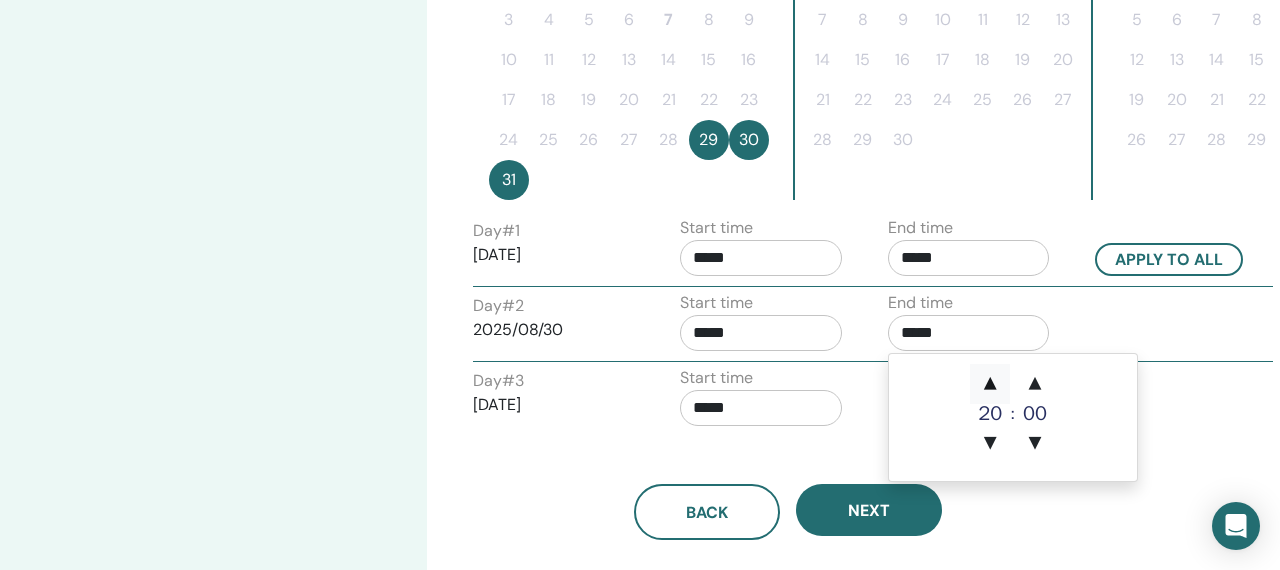 click on "▲" at bounding box center [990, 384] 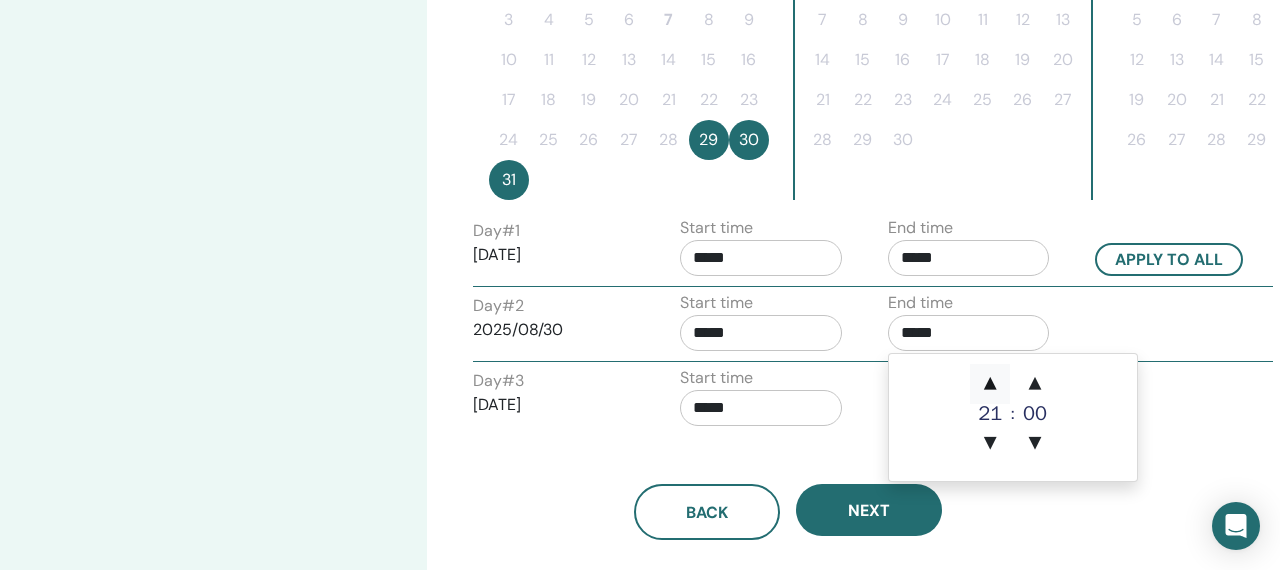 click on "▲" at bounding box center [990, 384] 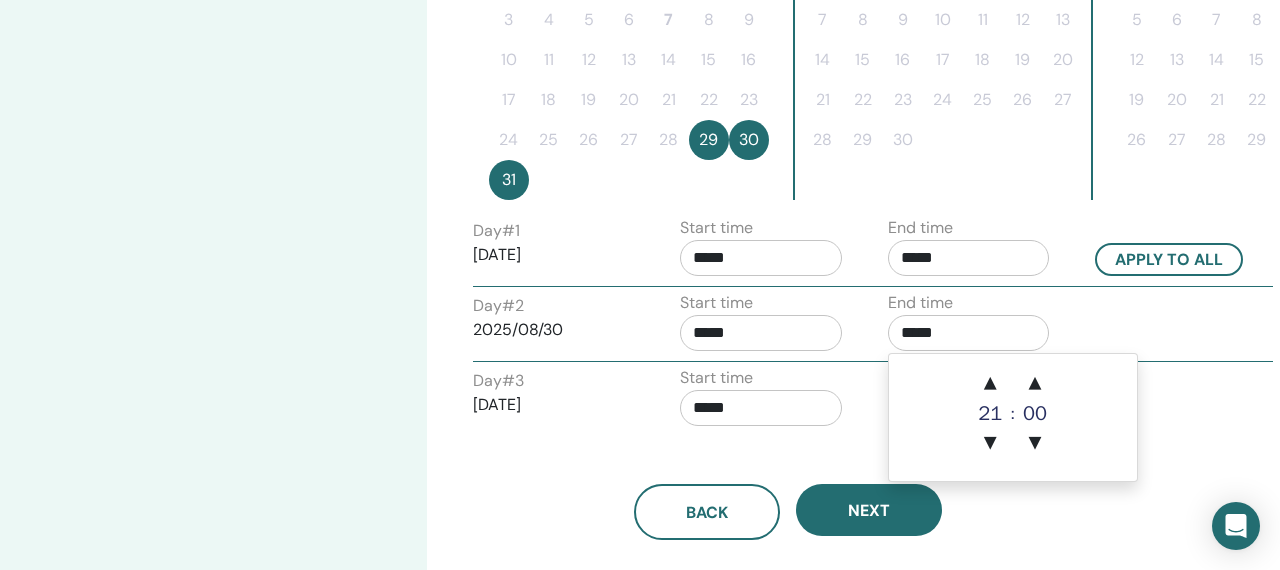 click on "Day  # 3 2025/08/31 Start time ***** End time *****" at bounding box center [873, 401] 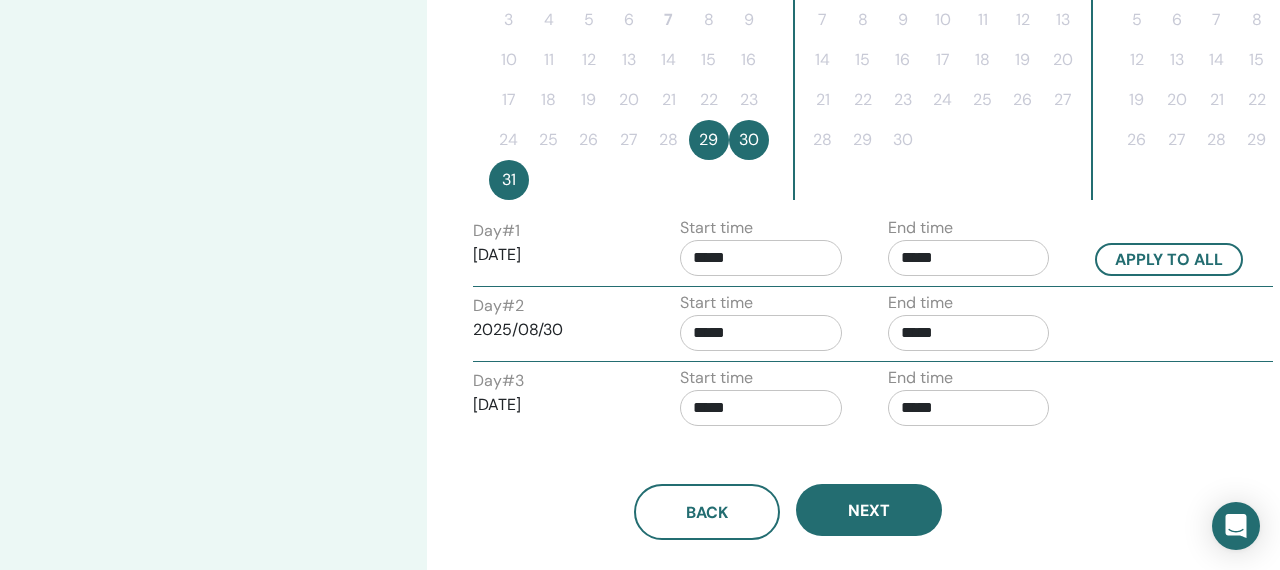 click on "*****" at bounding box center (761, 408) 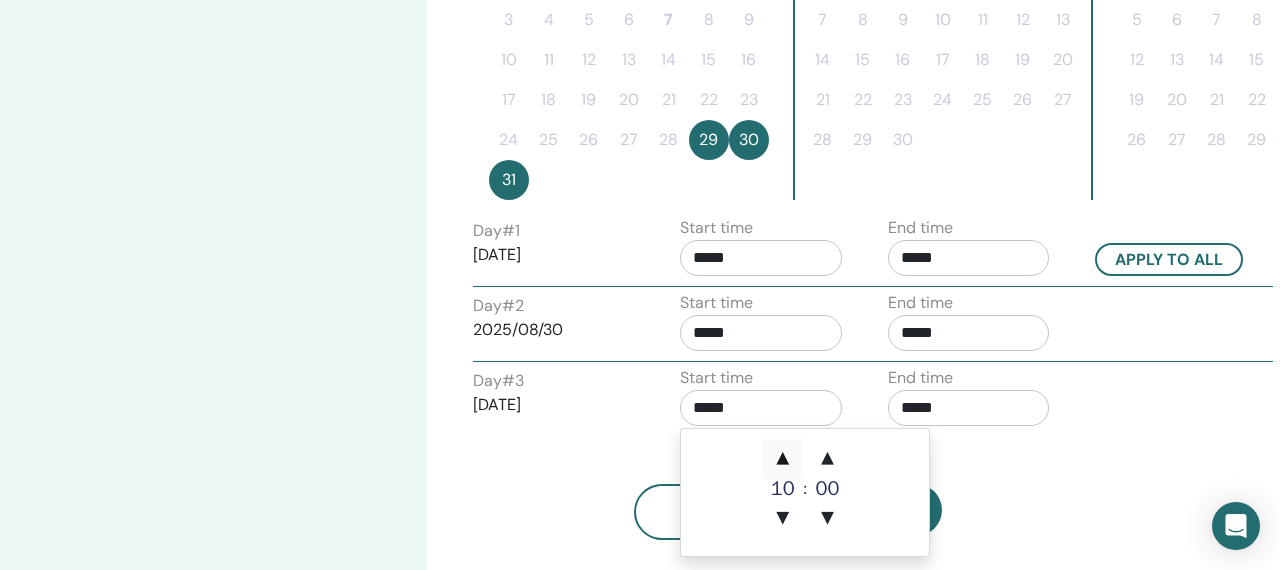 click on "▲" at bounding box center (783, 459) 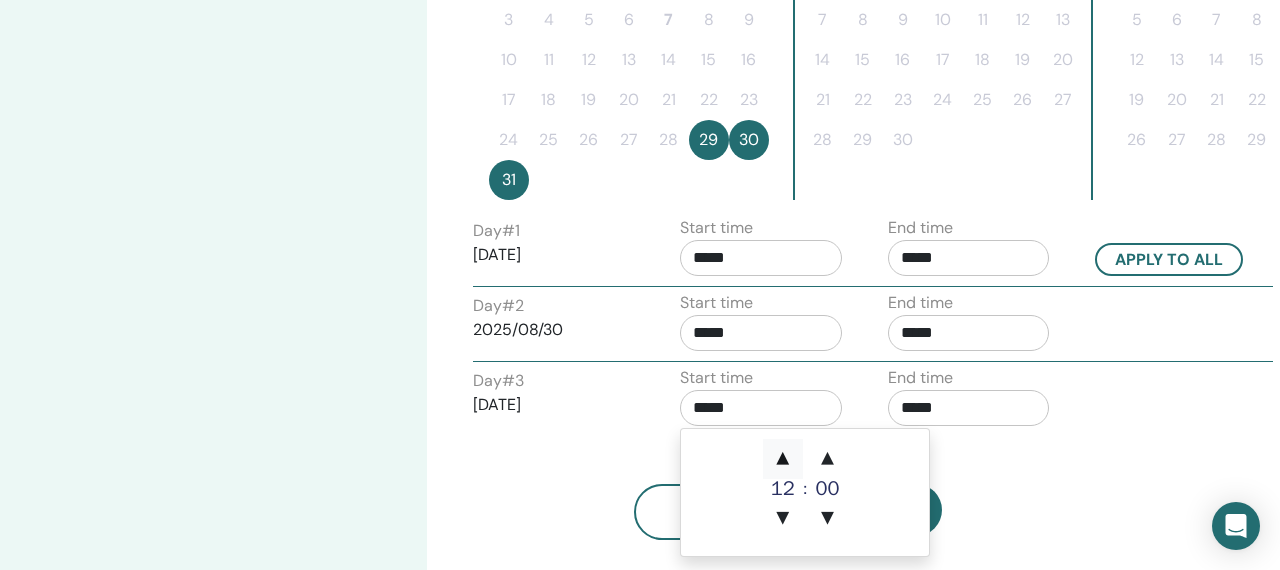 click on "▲" at bounding box center (783, 459) 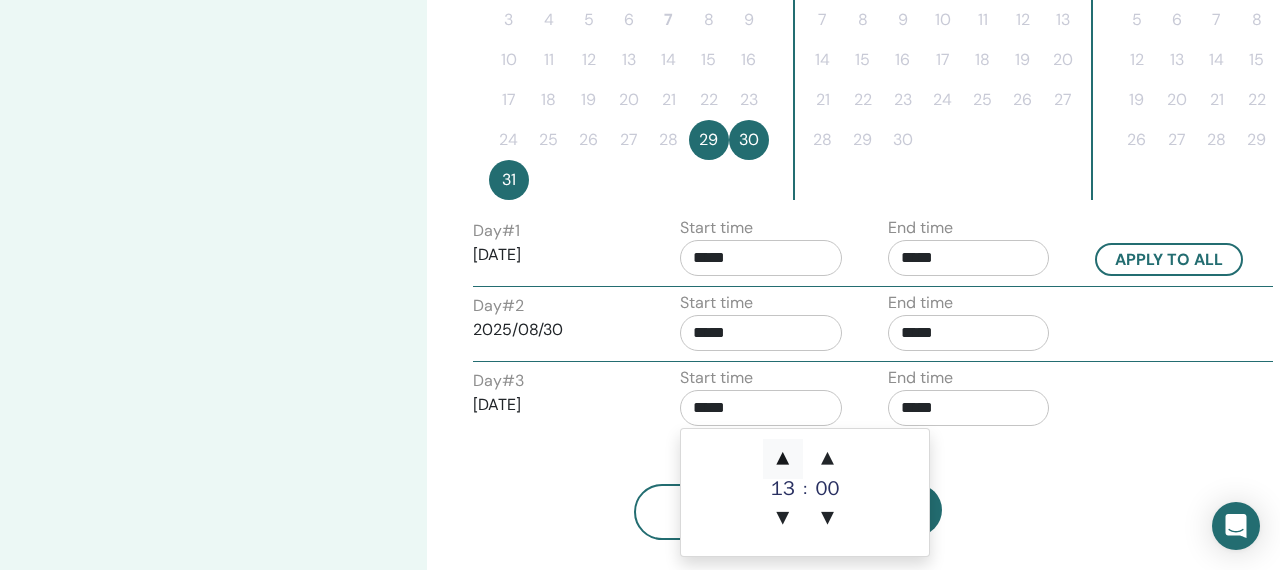 click on "▲" at bounding box center [783, 459] 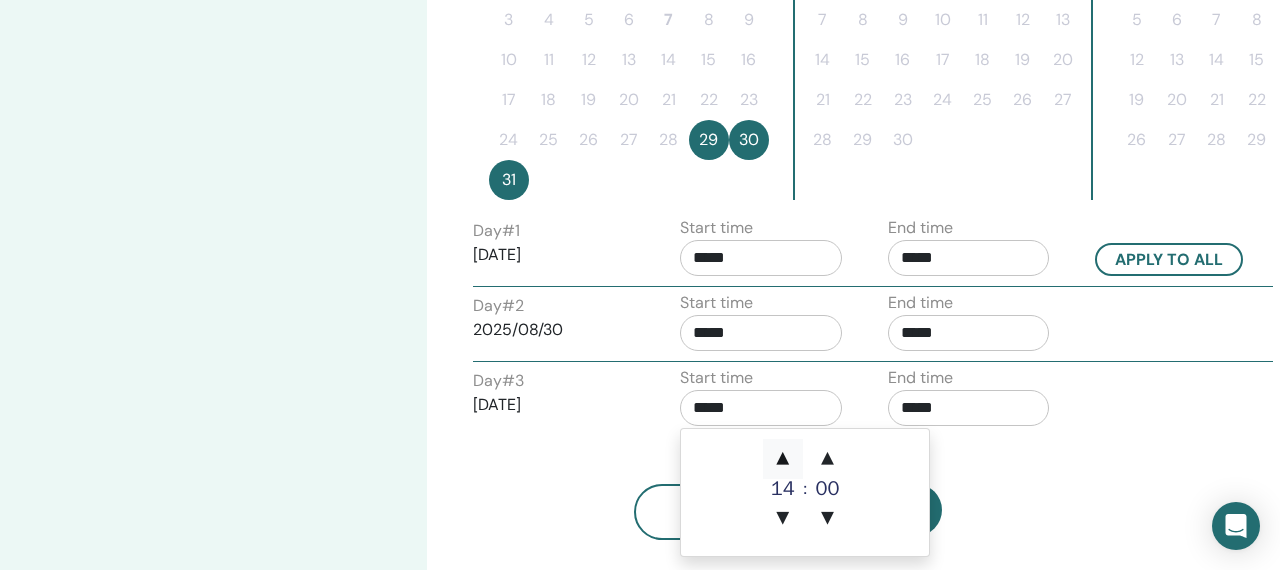 click on "▲" at bounding box center [783, 459] 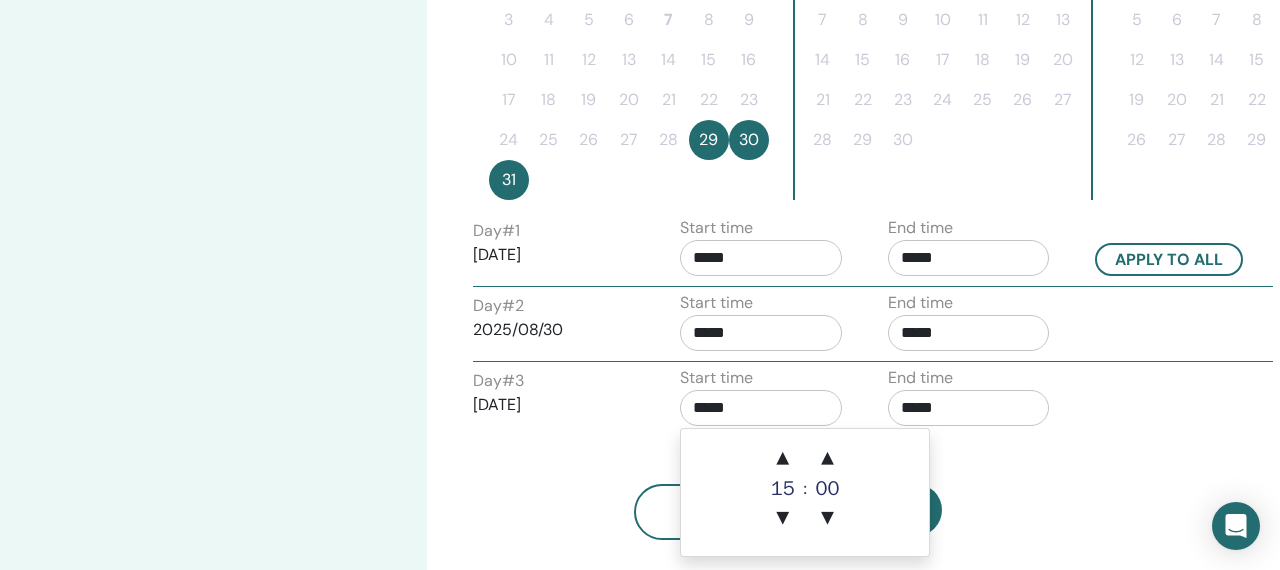 click on "Back Next" at bounding box center (788, 488) 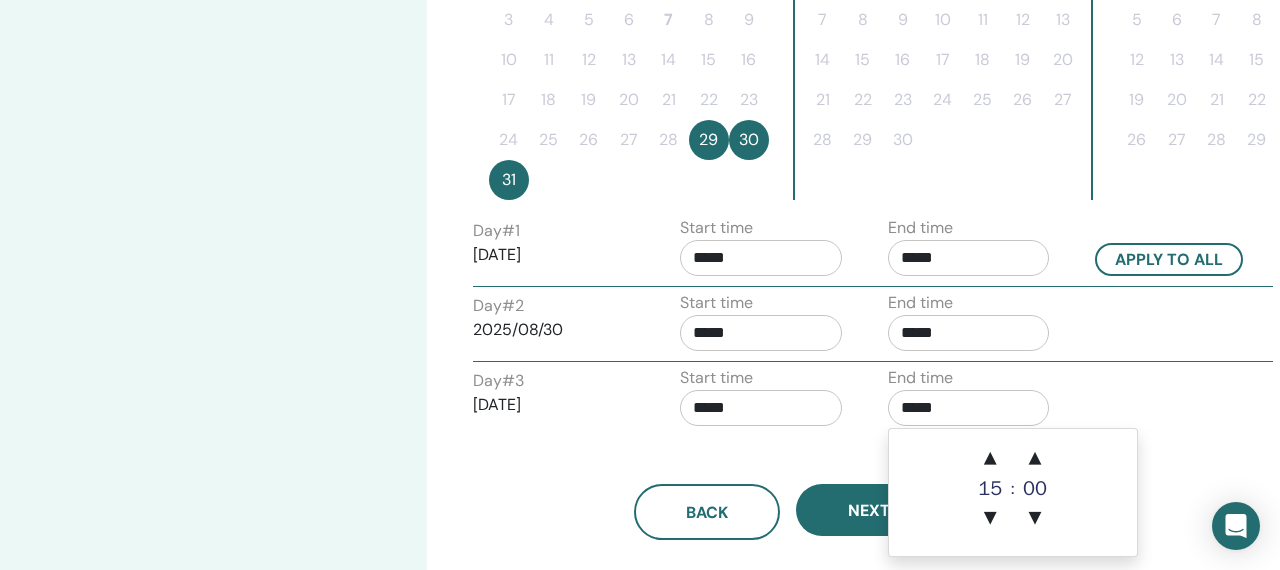 click on "*****" at bounding box center (969, 408) 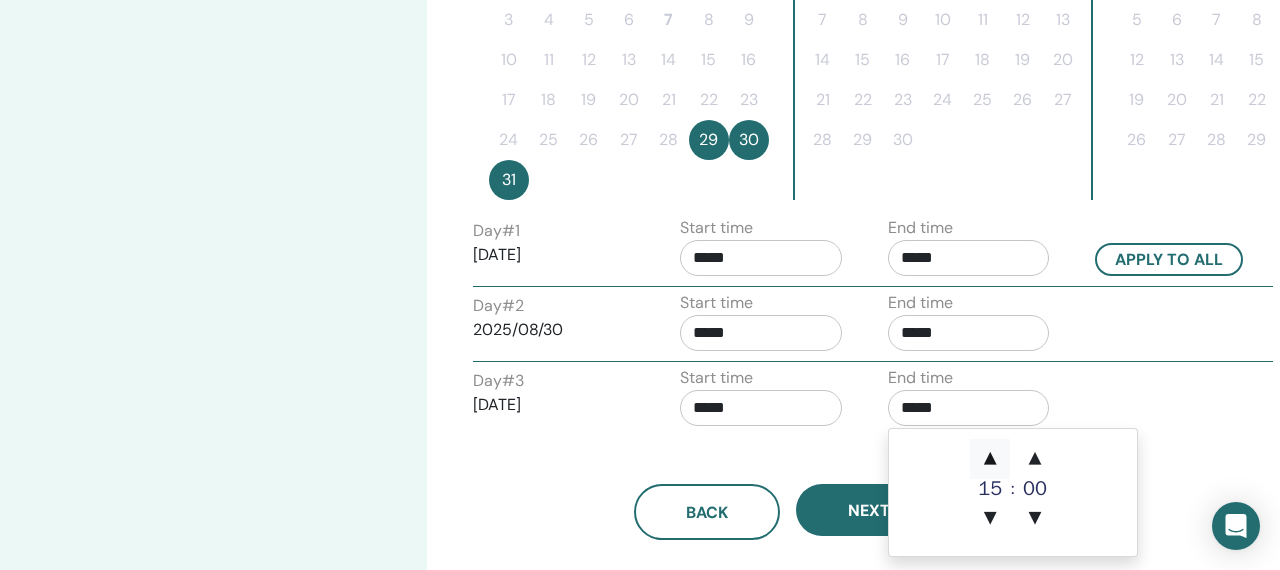 click on "▲" at bounding box center [990, 459] 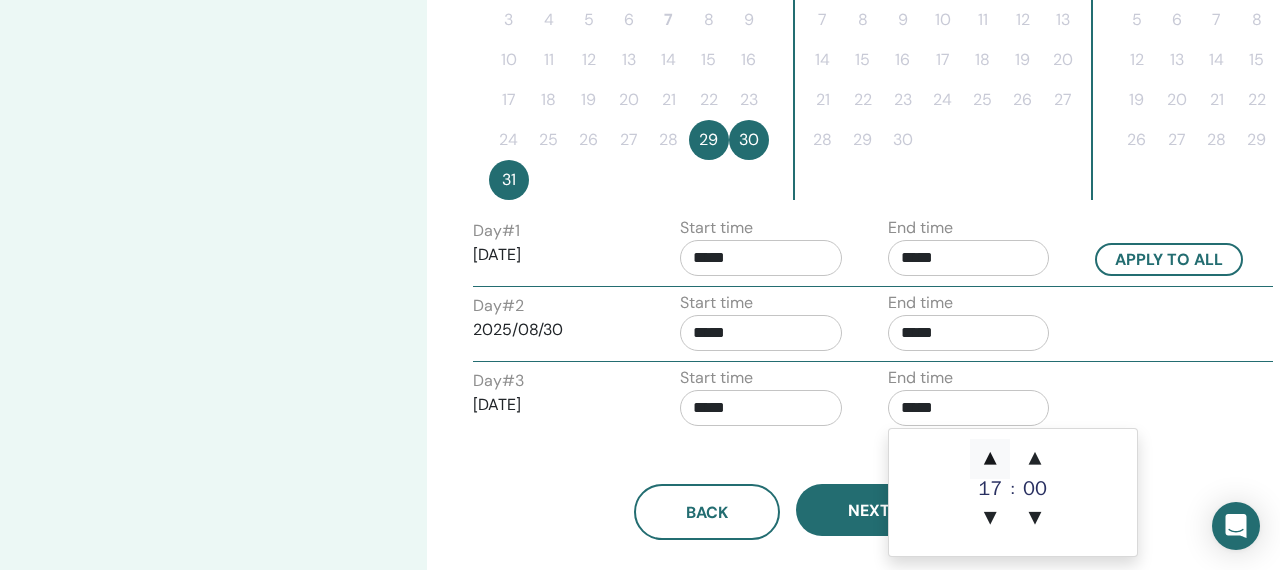 click on "▲" at bounding box center (990, 459) 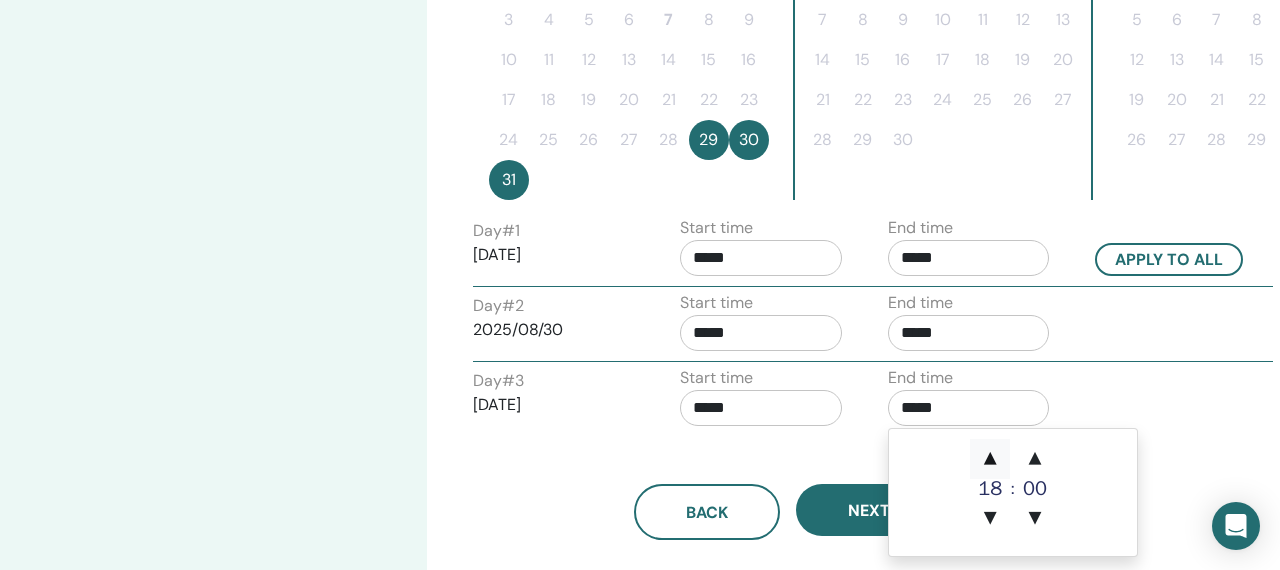 click on "▲" at bounding box center [990, 459] 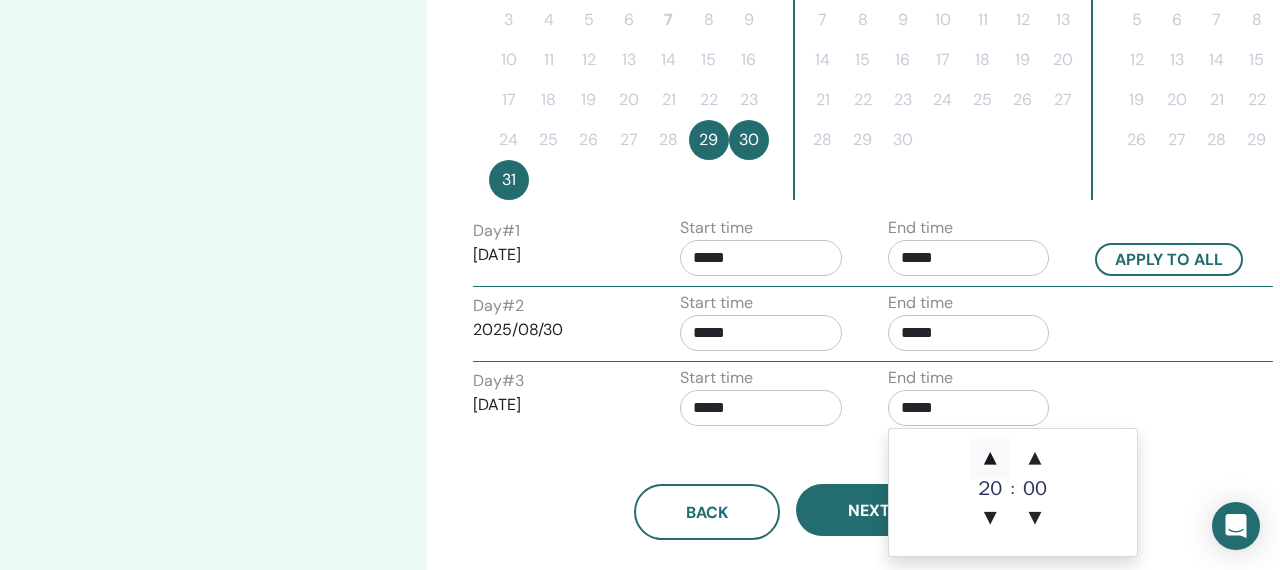 click on "▲" at bounding box center (990, 459) 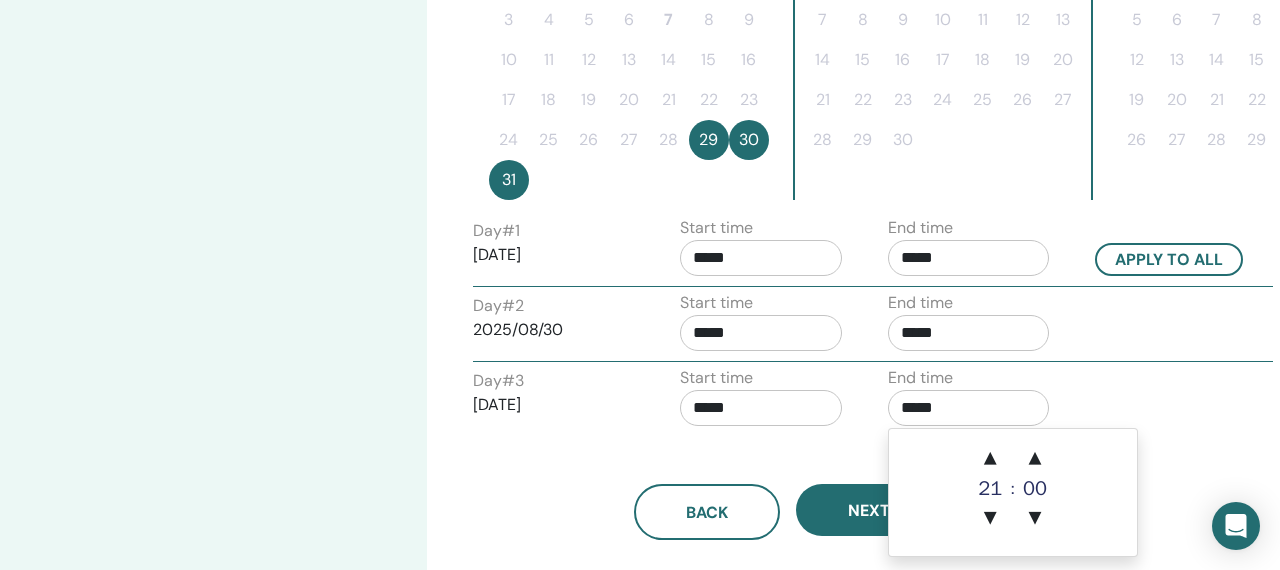 click on "▲ 21 ▼ : ▲ 00 ▼" at bounding box center (1013, 492) 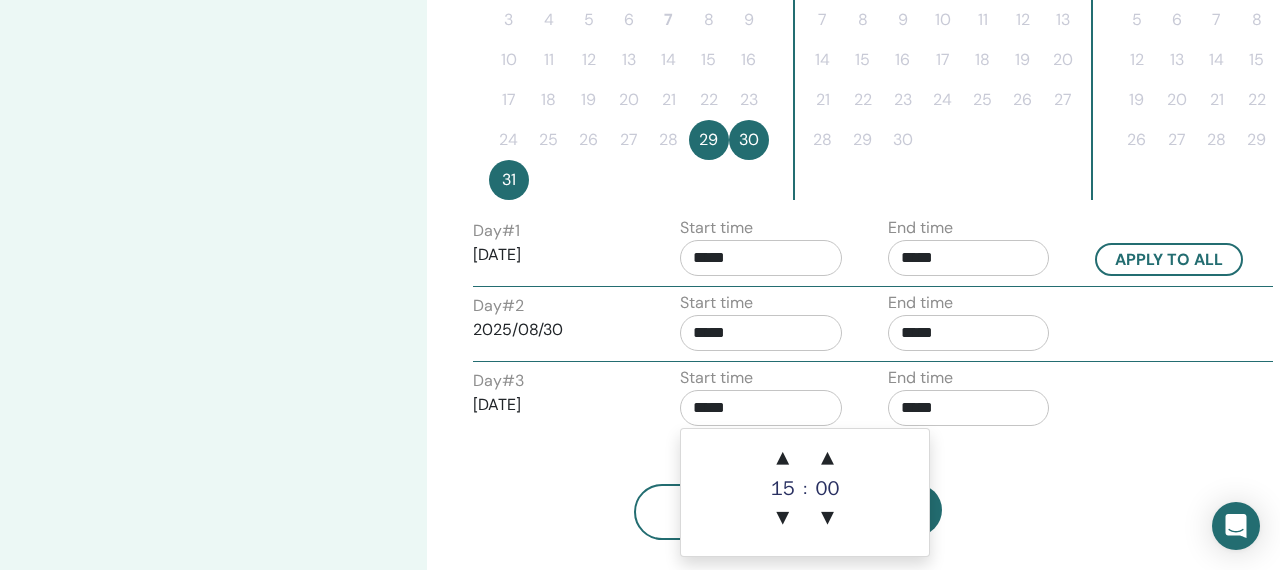 click on "*****" at bounding box center [761, 408] 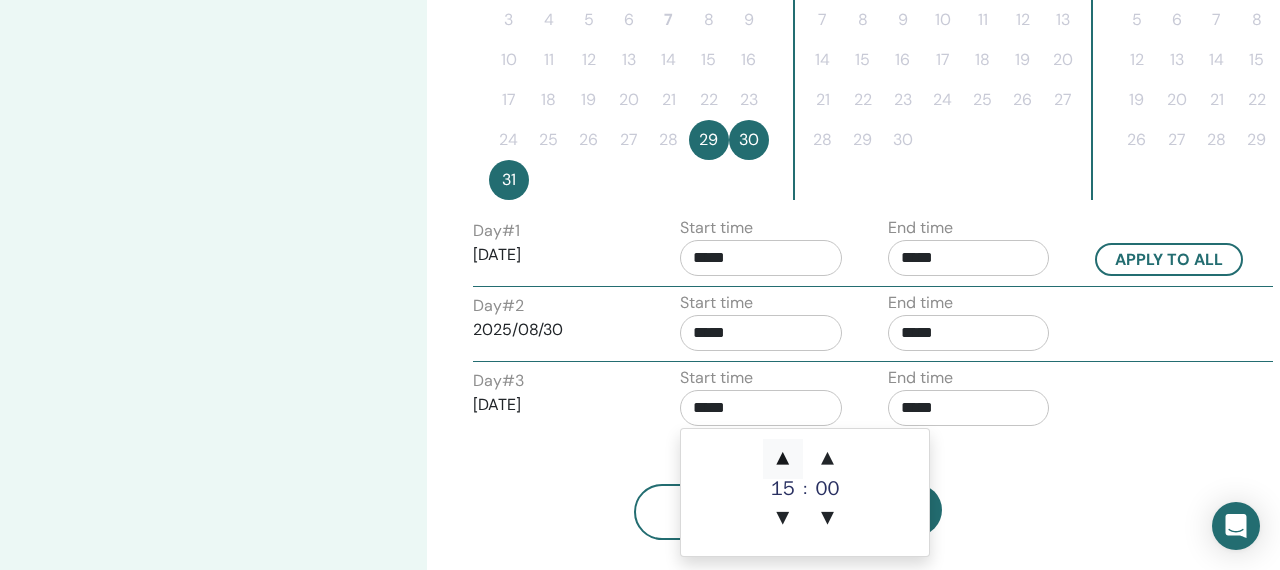 click on "▲" at bounding box center [783, 459] 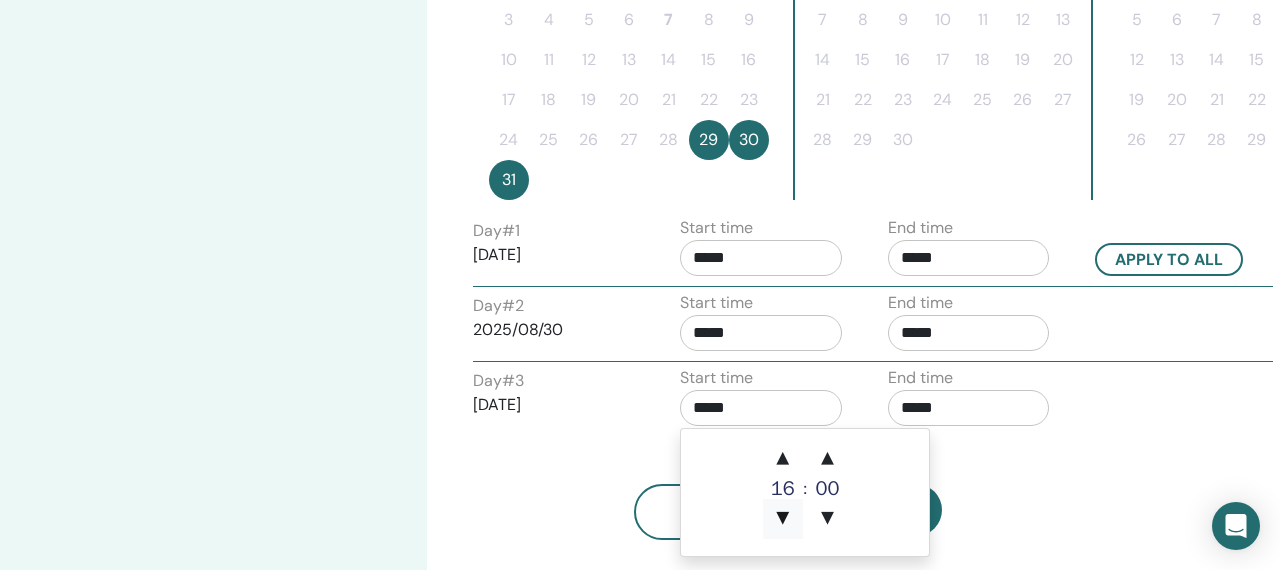 click on "▼" at bounding box center [783, 519] 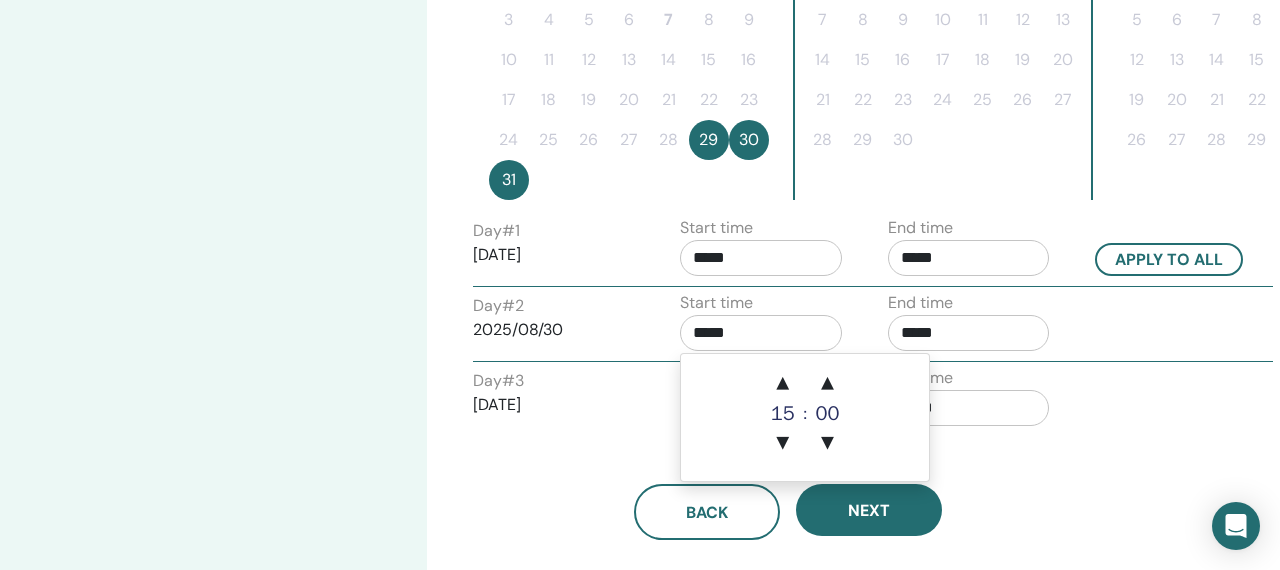 click on "*****" at bounding box center (761, 333) 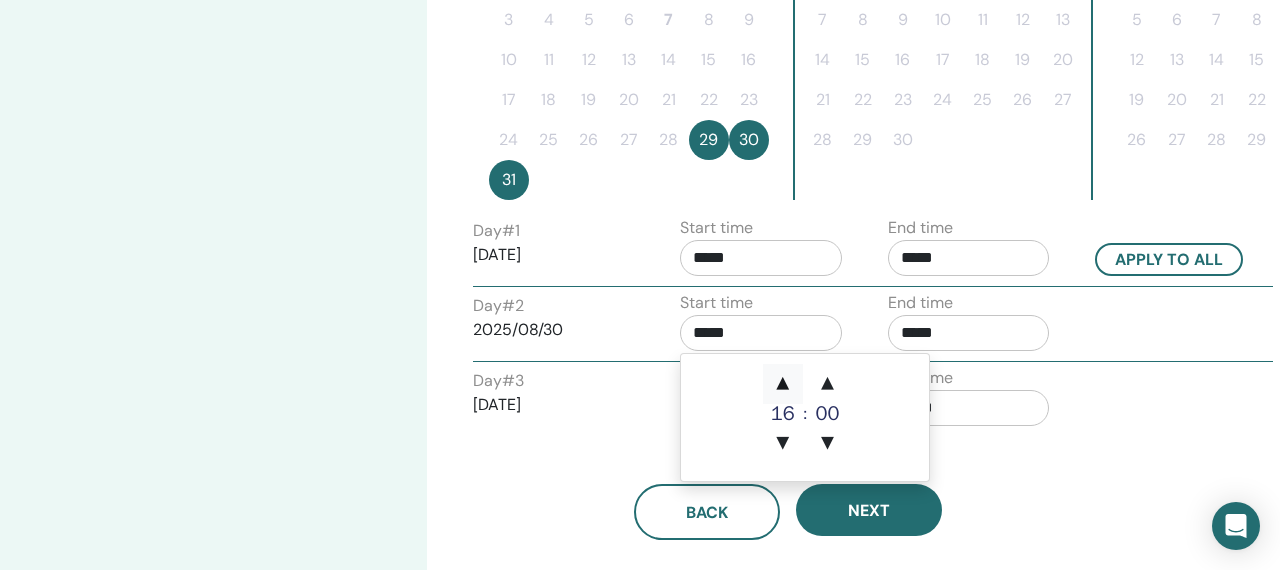 click on "▲" at bounding box center (783, 384) 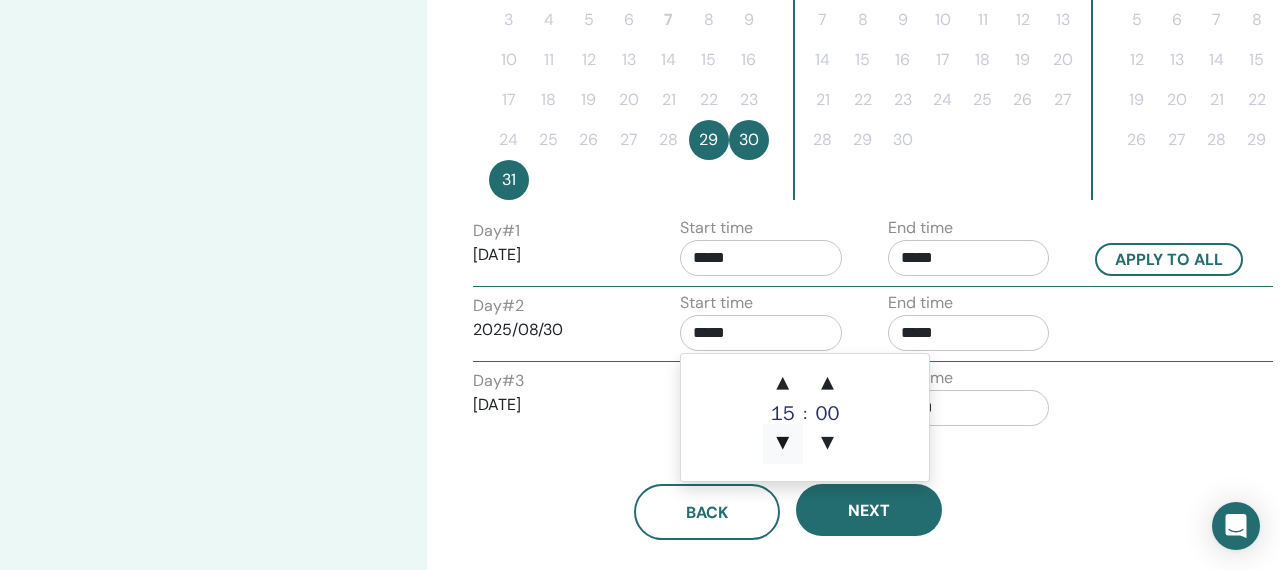 click on "▼" at bounding box center [783, 444] 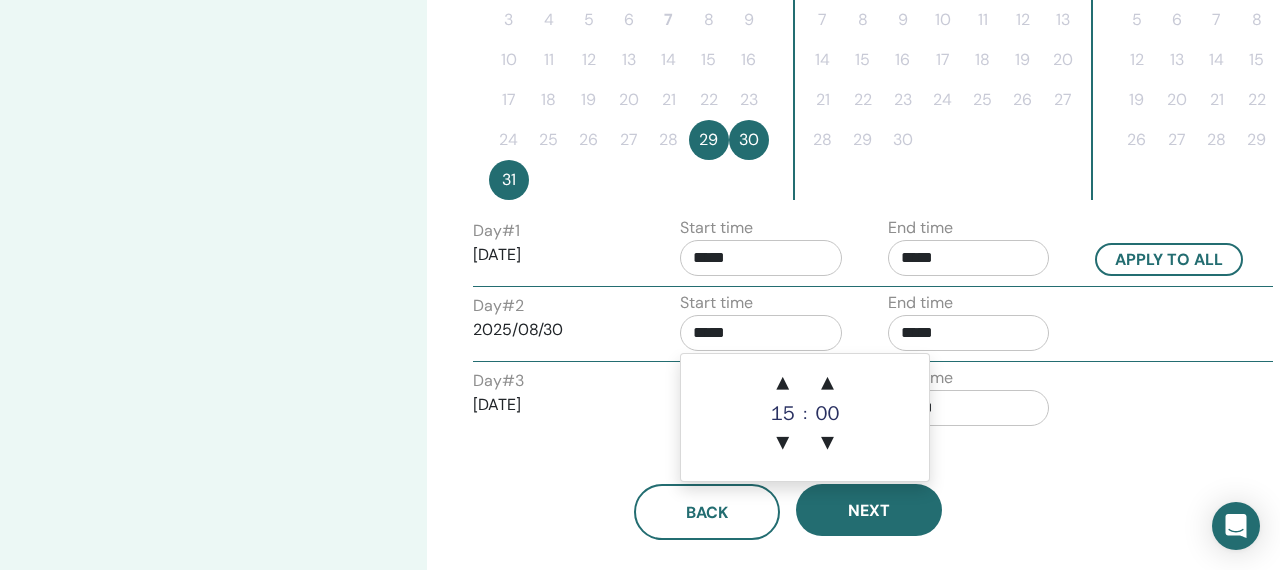 click on "Day  # 3 2025/08/31 Start time ***** End time *****" at bounding box center [873, 401] 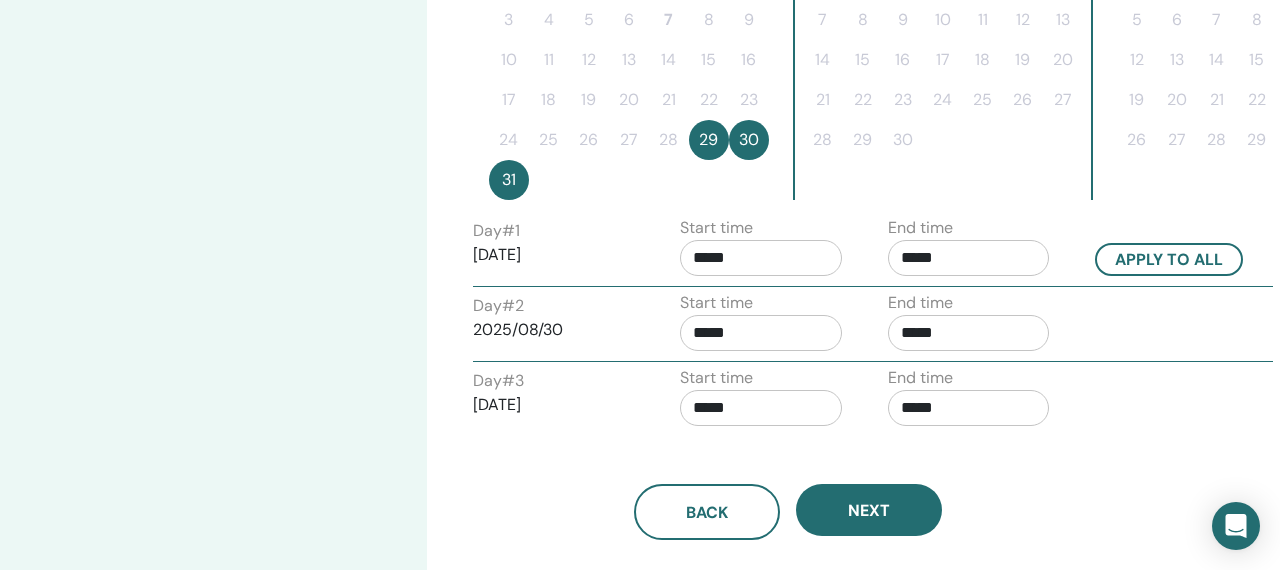 click on "*****" at bounding box center [761, 258] 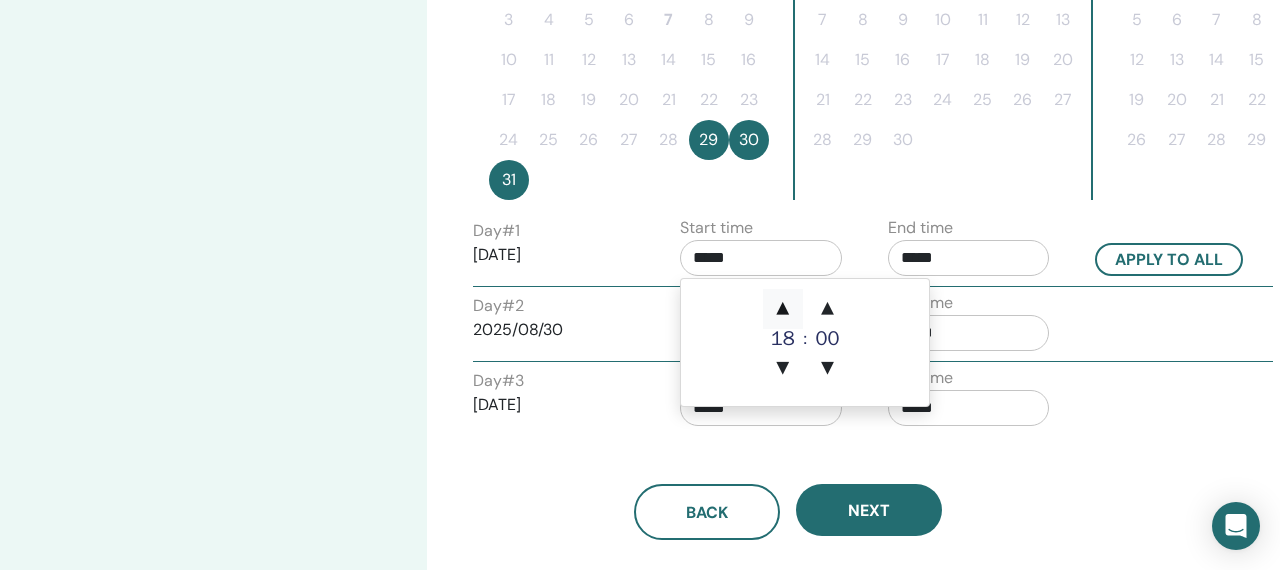 click on "▲" at bounding box center (783, 309) 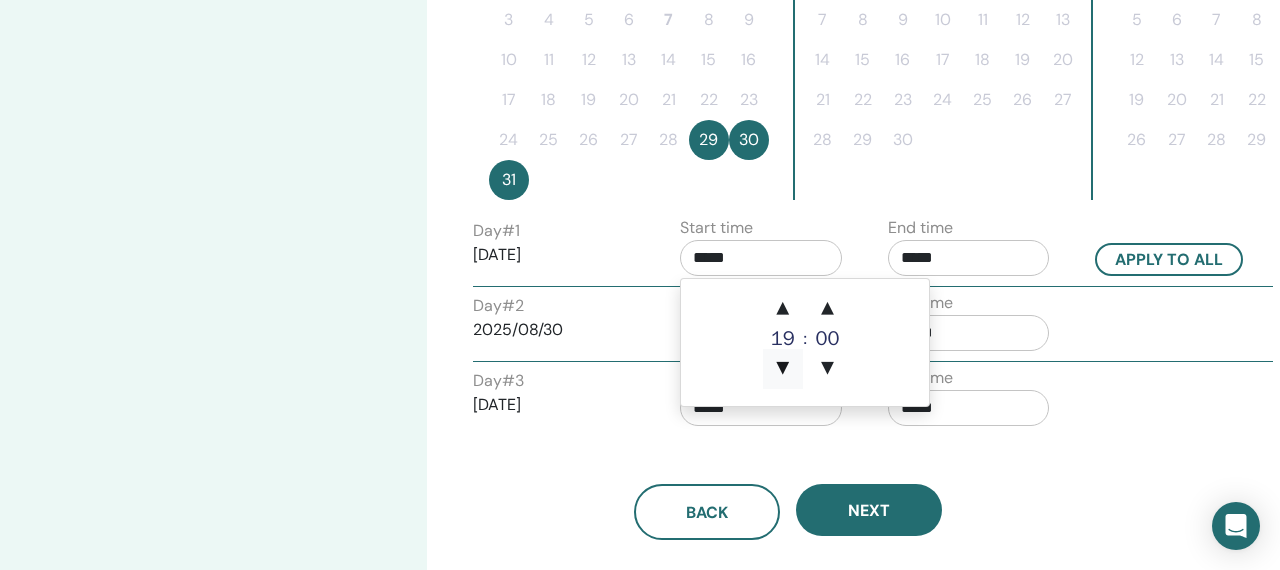 click on "▼" at bounding box center (783, 369) 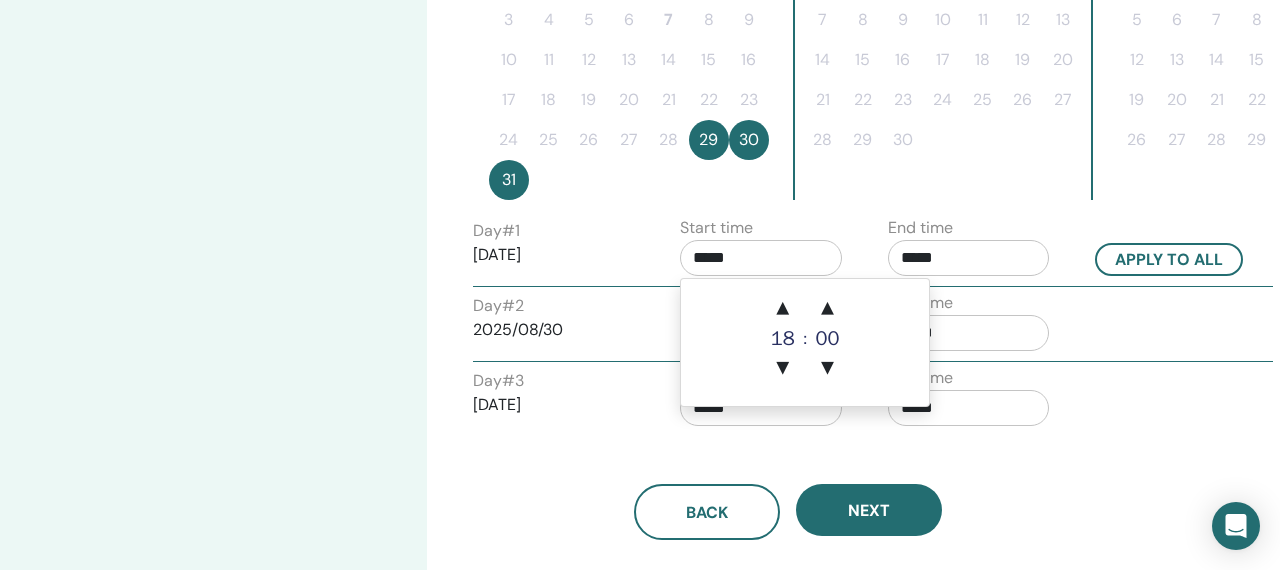 click on "Day  # 3 2025/08/31 Start time ***** End time *****" at bounding box center (873, 401) 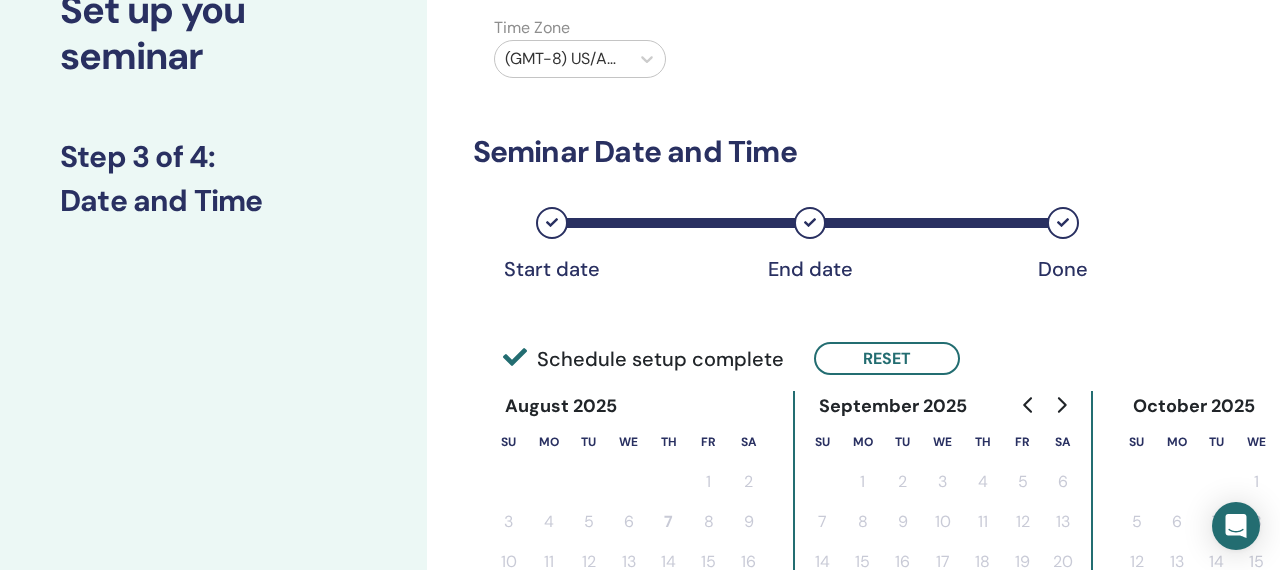 scroll, scrollTop: 154, scrollLeft: 0, axis: vertical 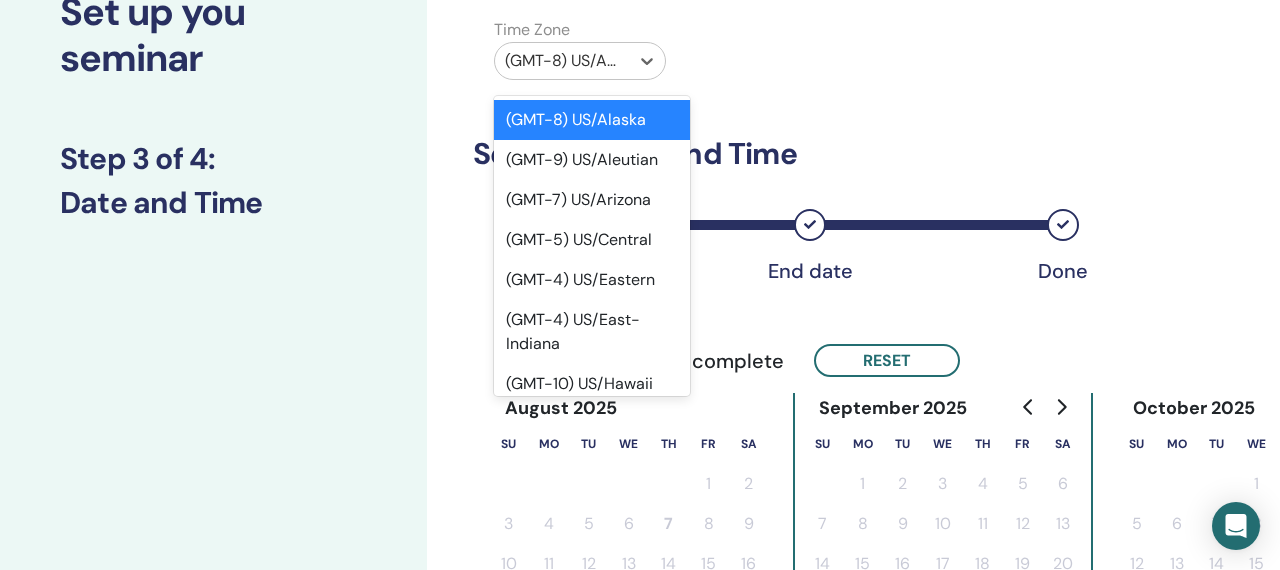 click at bounding box center (562, 61) 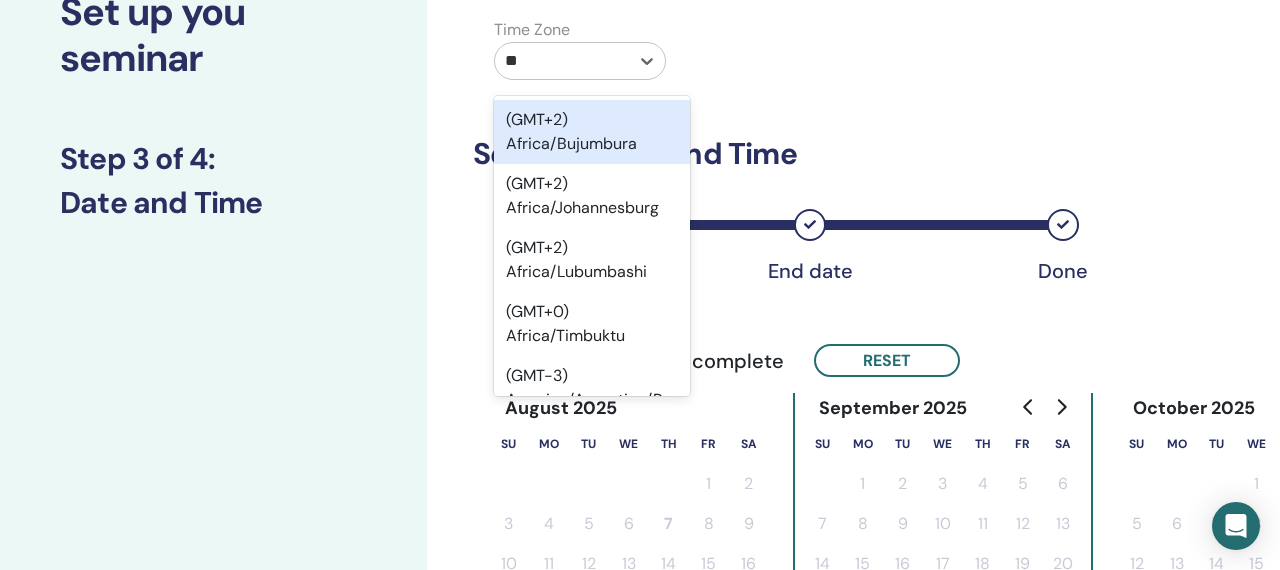 type on "***" 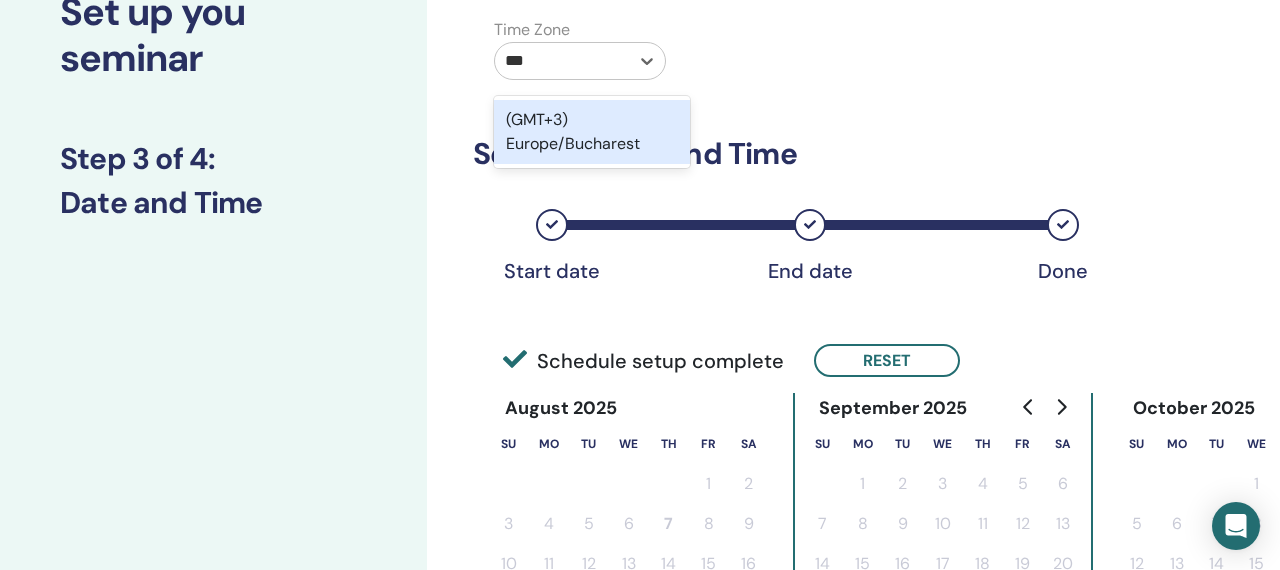 click on "(GMT+3) Europe/Bucharest" at bounding box center (592, 132) 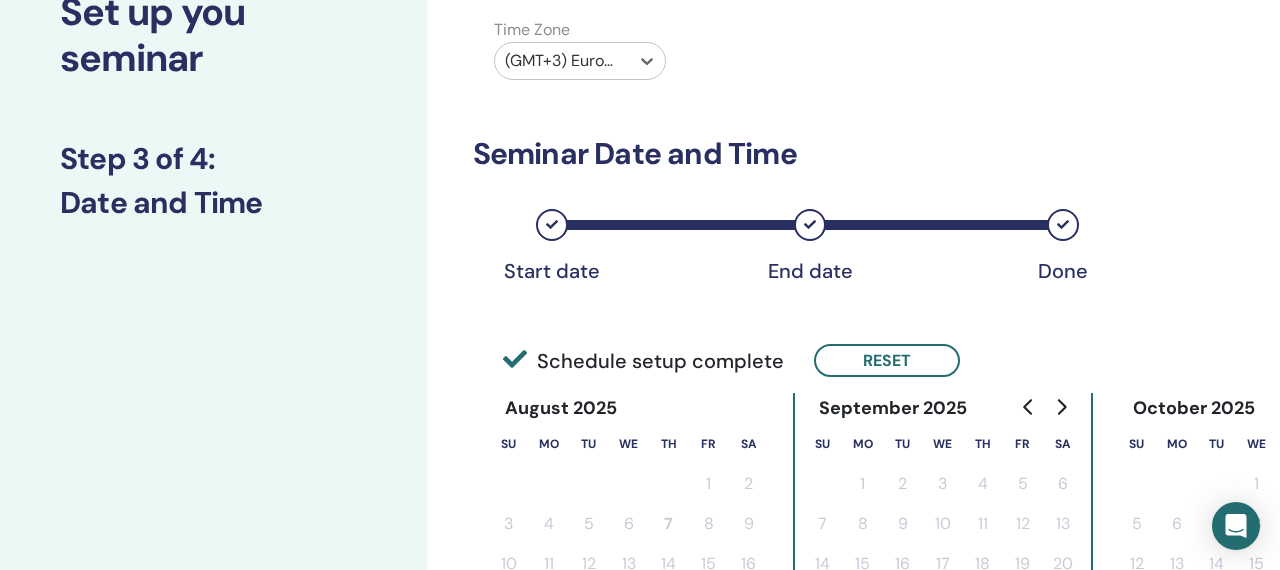 type 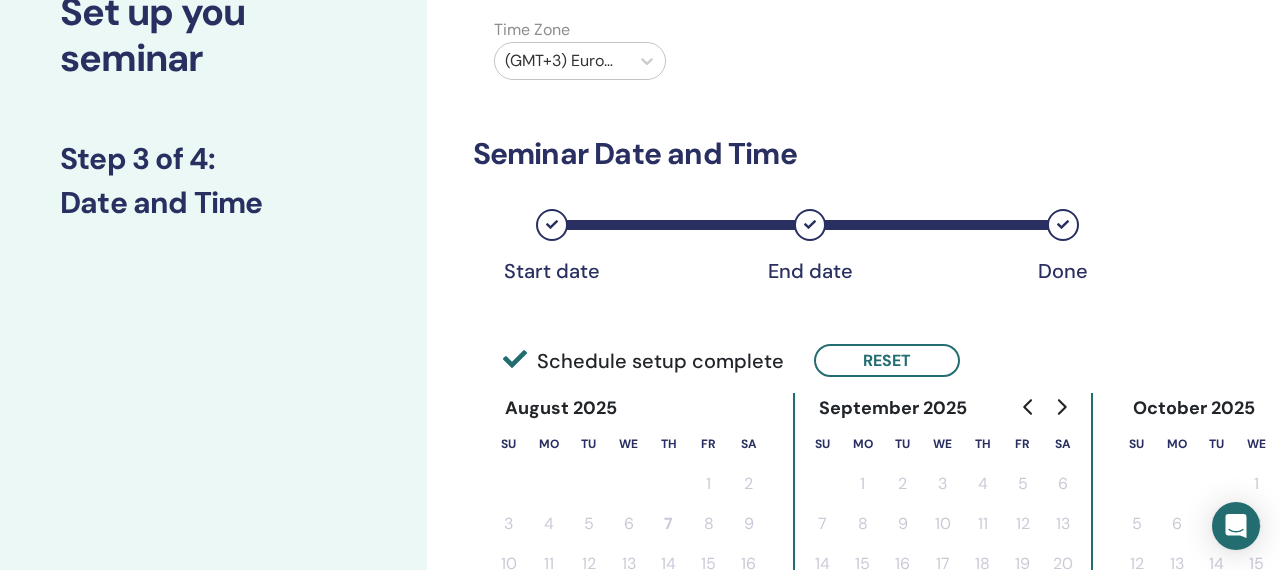 click on "Time Zone (GMT+3) Europe/Bucharest" at bounding box center (788, 53) 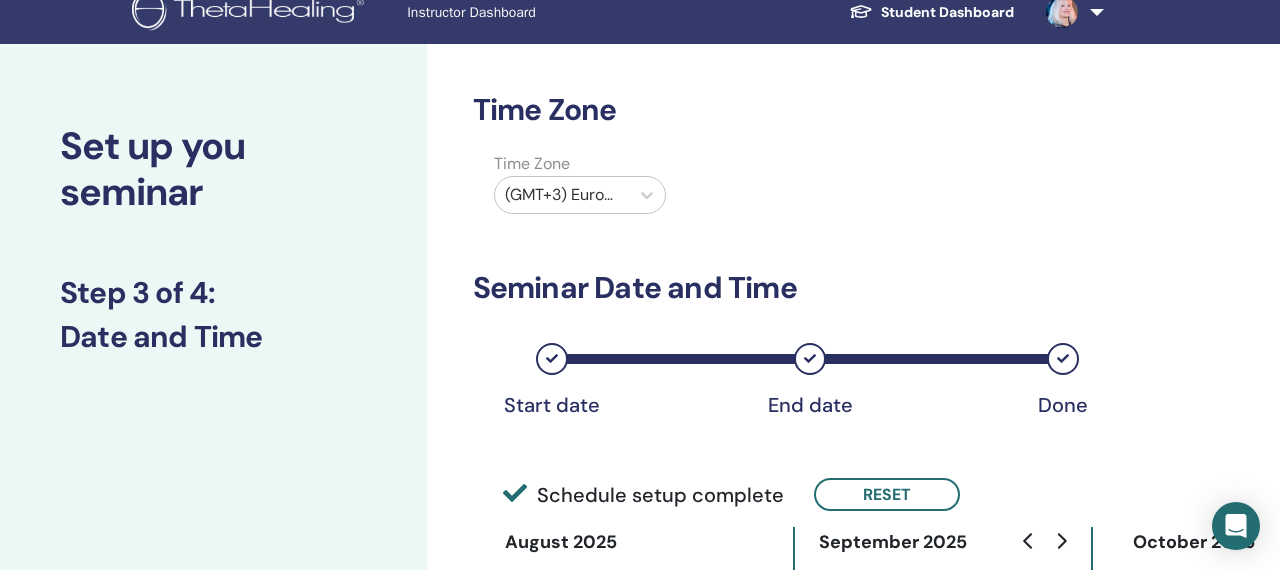 scroll, scrollTop: 0, scrollLeft: 0, axis: both 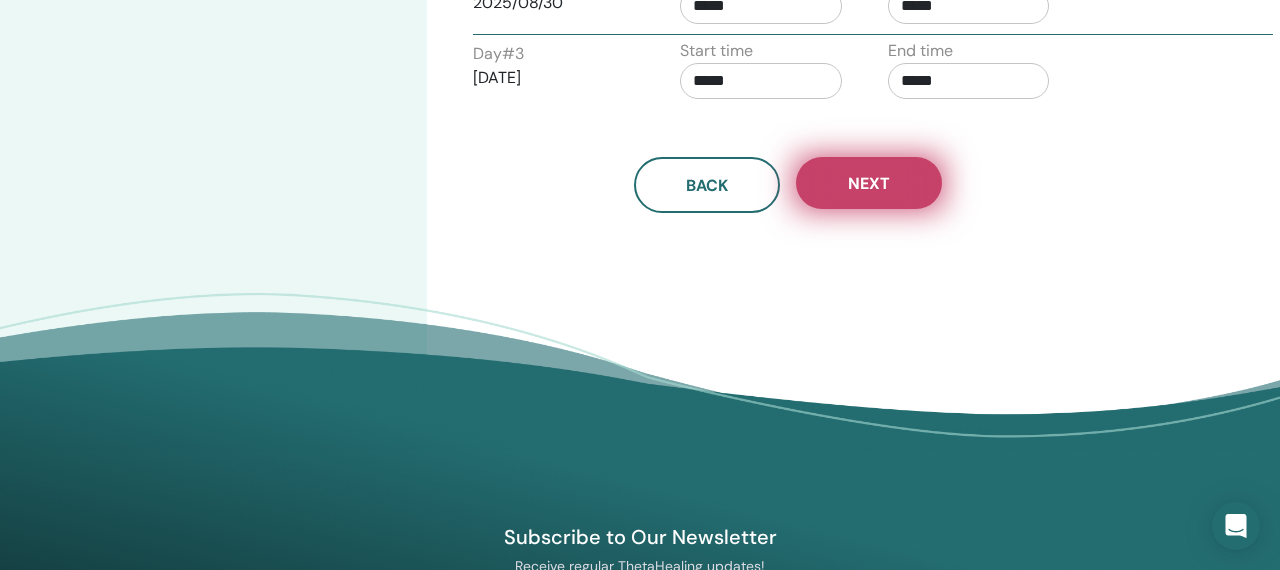 click on "Next" at bounding box center (869, 183) 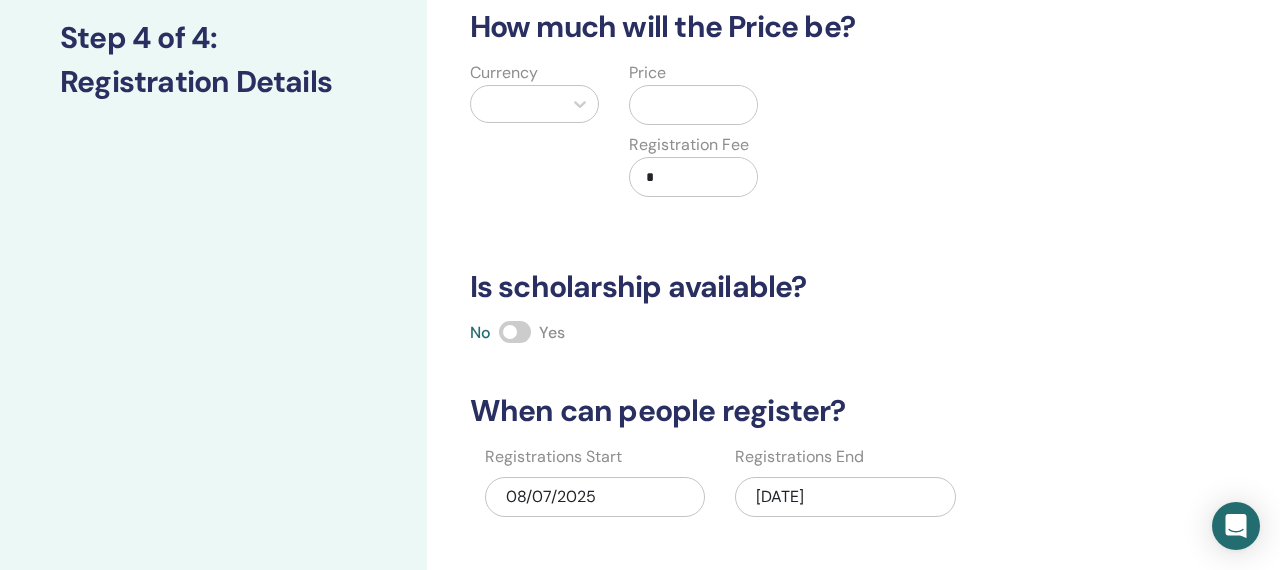 scroll, scrollTop: 233, scrollLeft: 0, axis: vertical 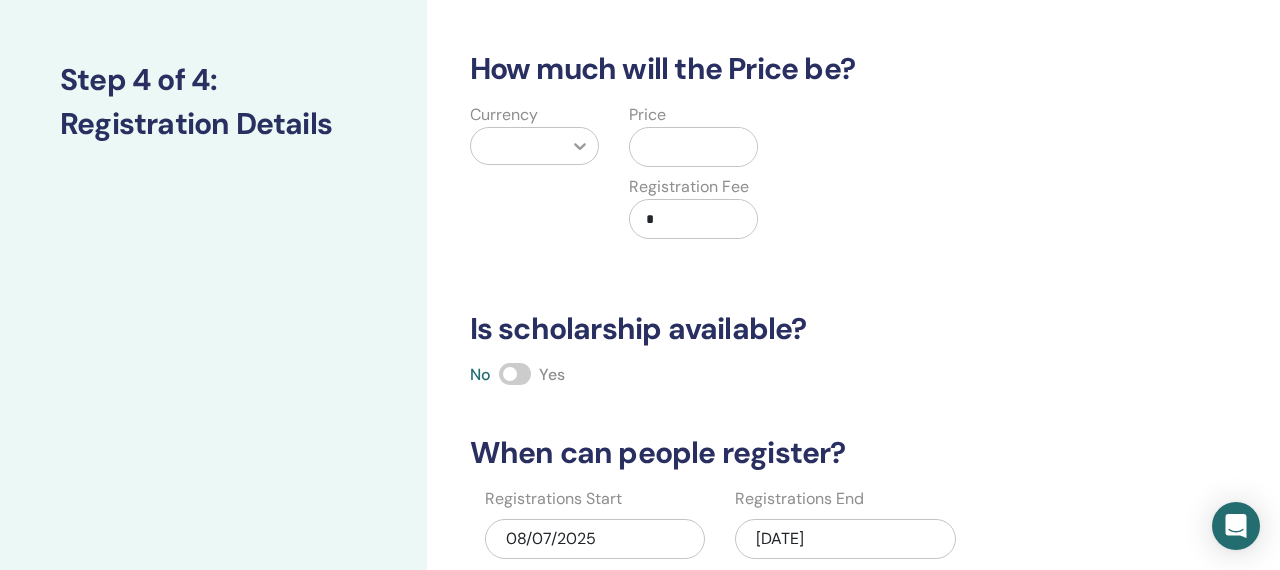 click at bounding box center [580, 146] 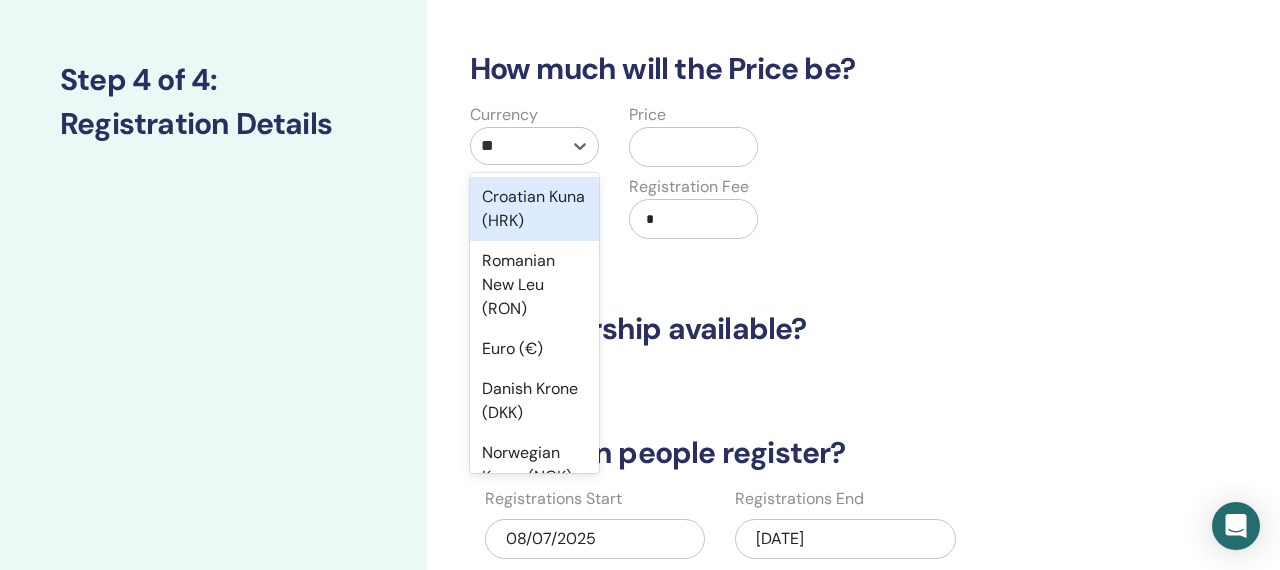 type on "***" 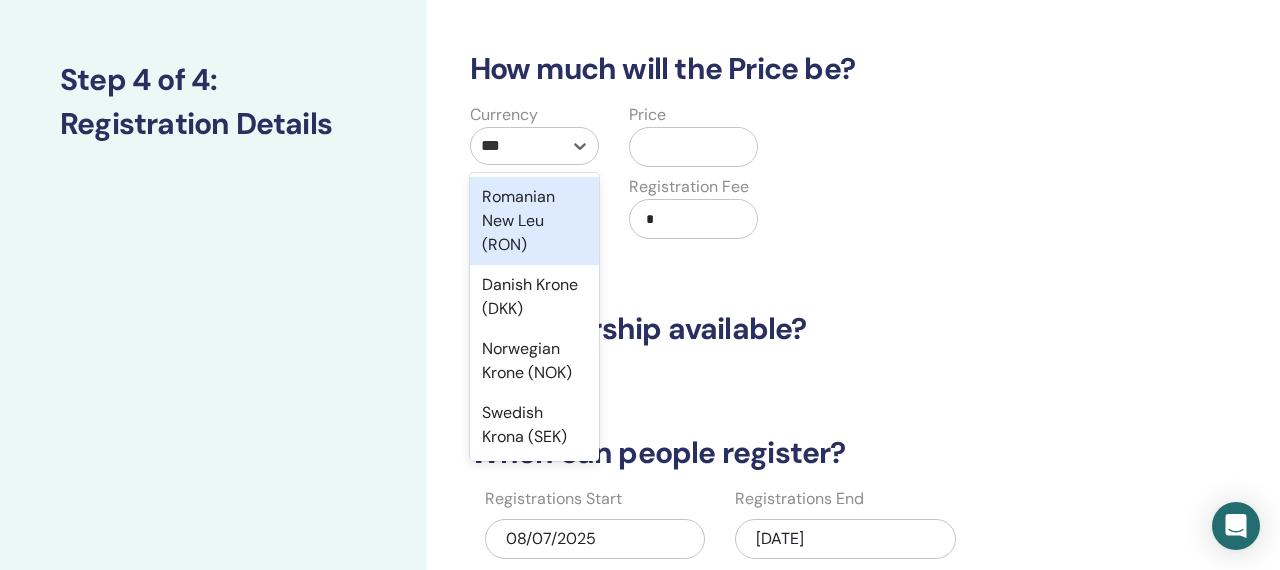 click on "Romanian New Leu (RON)" at bounding box center [534, 221] 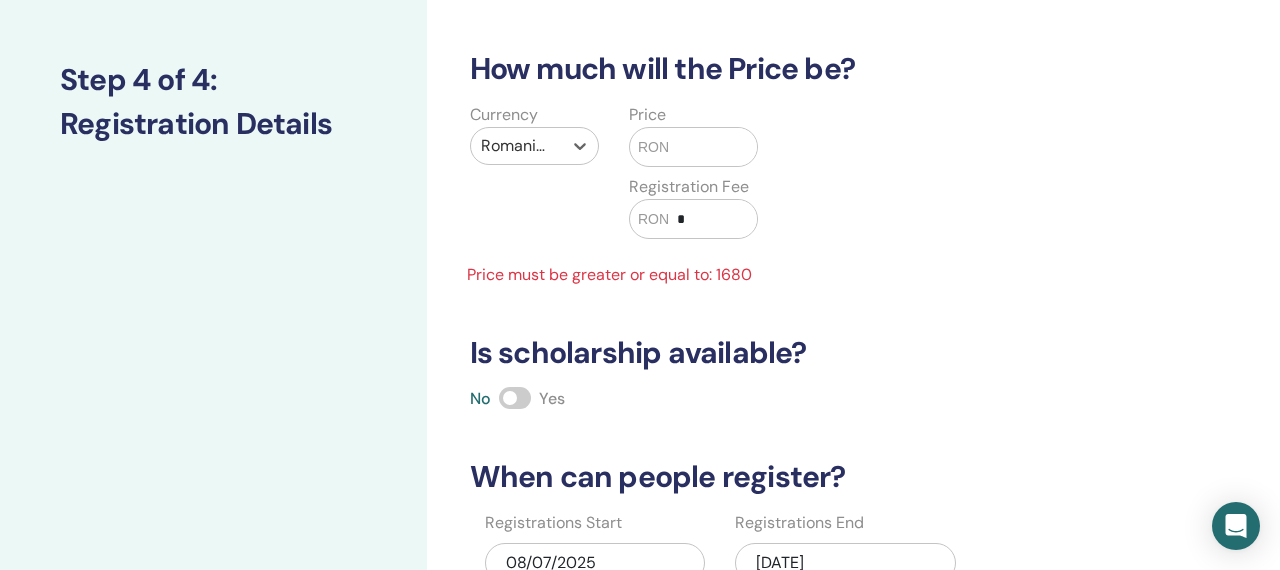 click on "Price must be greater or equal to: 1680" at bounding box center [614, 275] 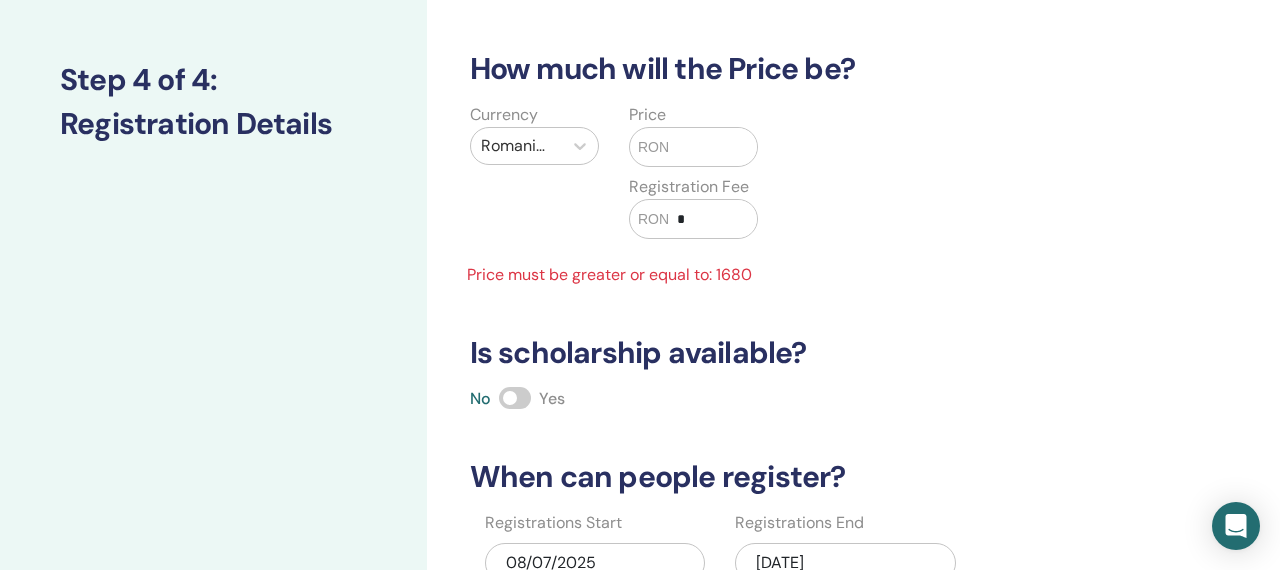click on "RON" at bounding box center [693, 147] 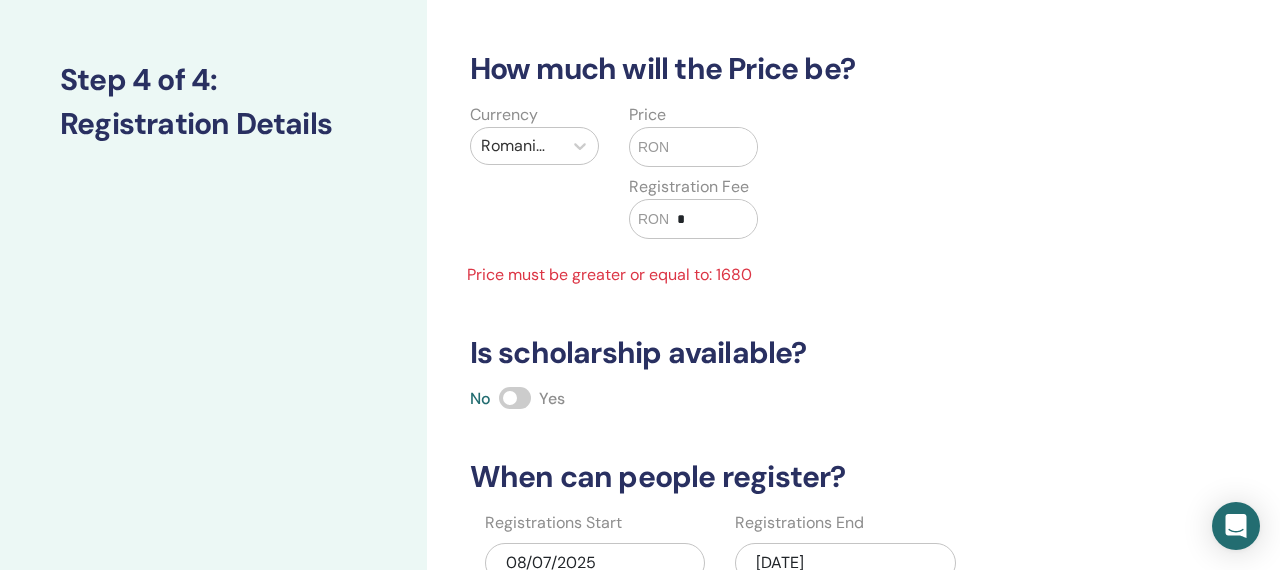 click on "Price must be greater or equal to: 1680" at bounding box center (614, 275) 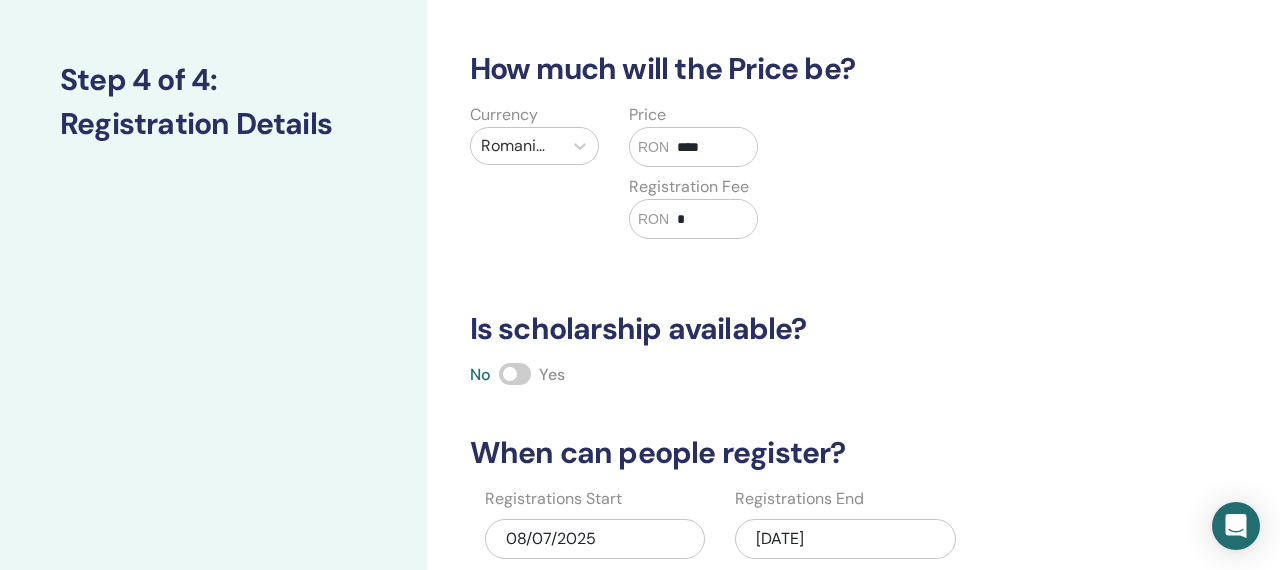 type on "****" 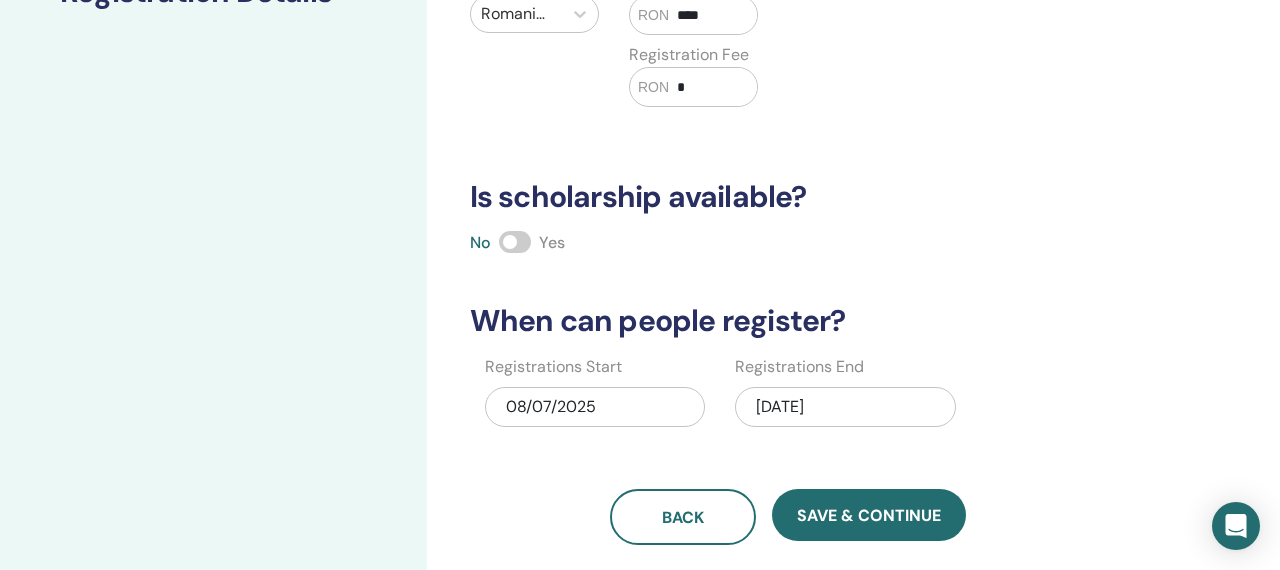 scroll, scrollTop: 367, scrollLeft: 0, axis: vertical 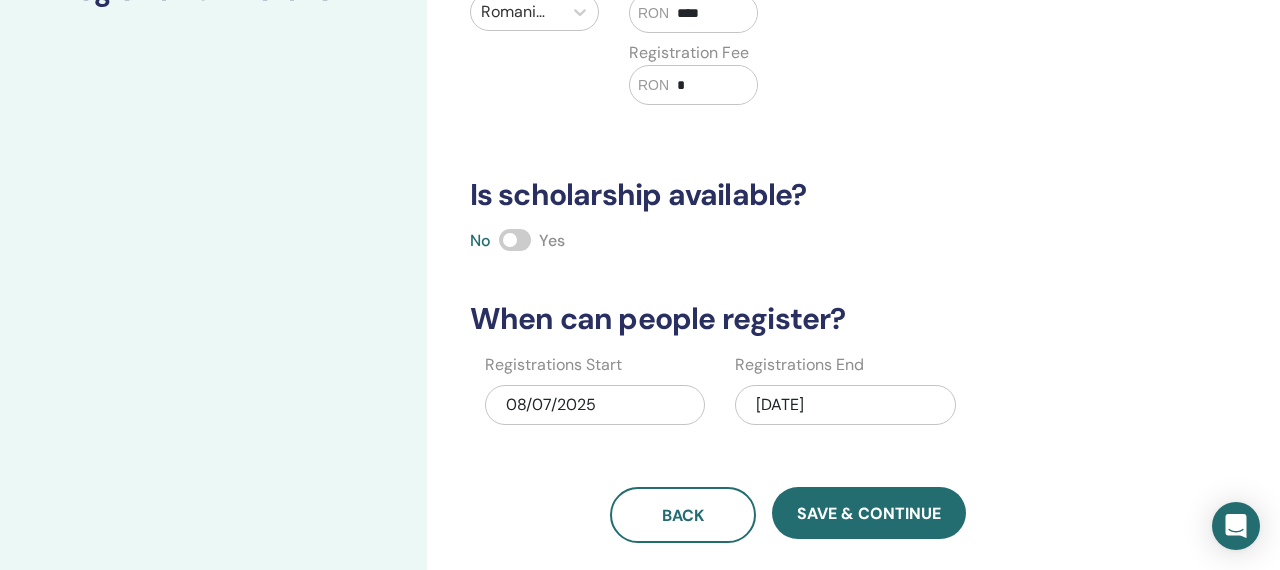 click at bounding box center (515, 240) 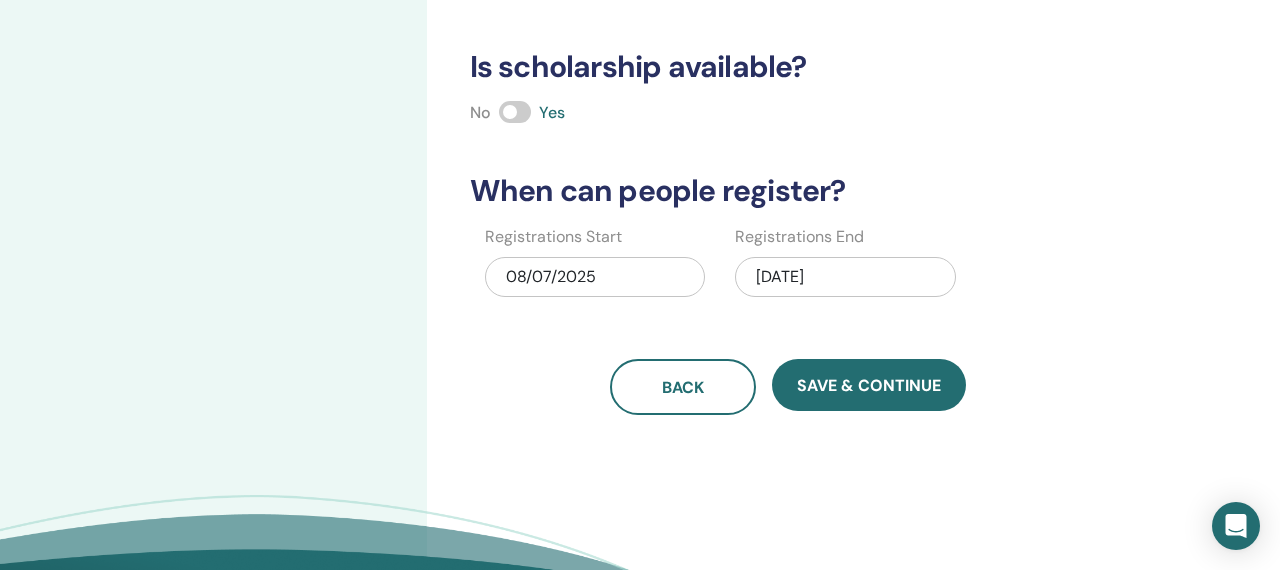 scroll, scrollTop: 496, scrollLeft: 0, axis: vertical 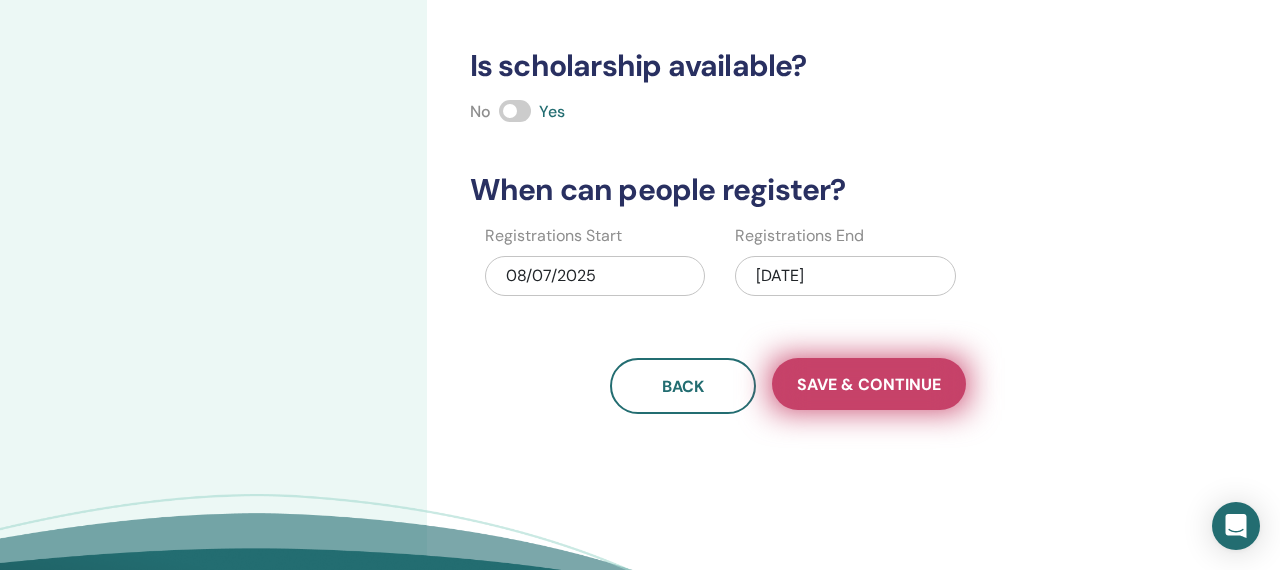 click on "Save & Continue" at bounding box center [869, 384] 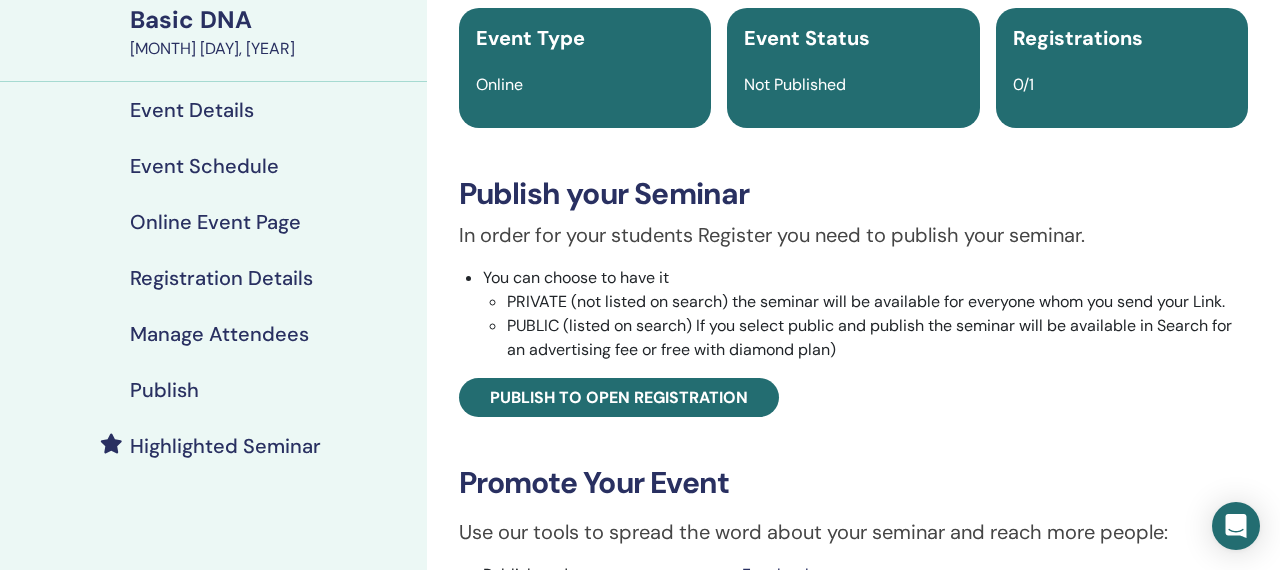 scroll, scrollTop: 158, scrollLeft: 0, axis: vertical 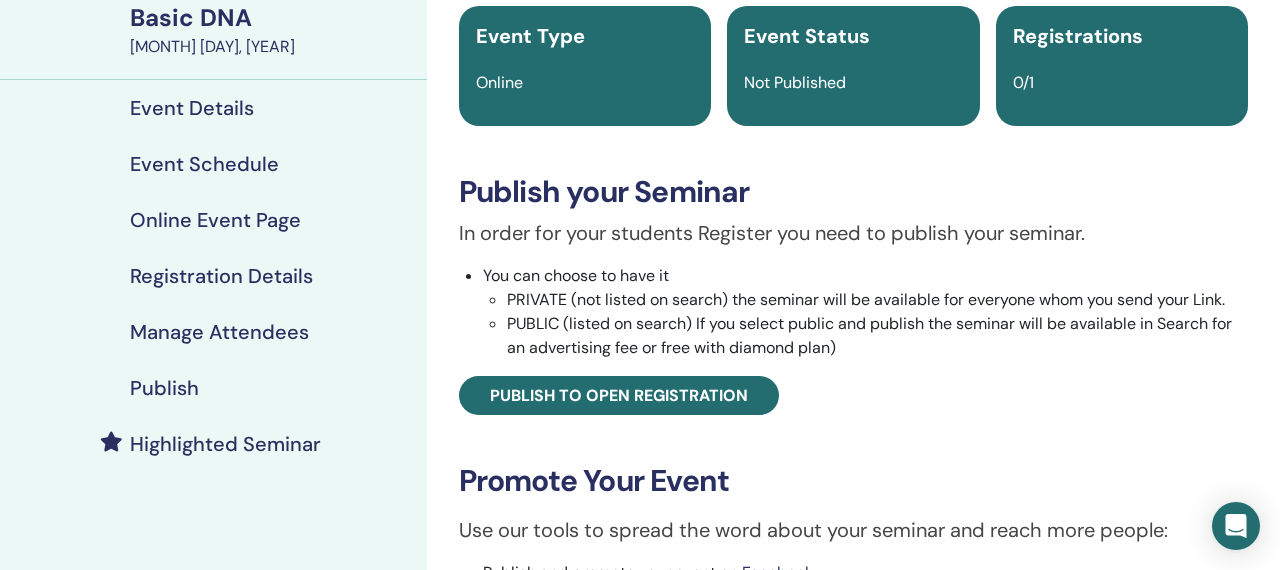 click on "Publish" at bounding box center (164, 388) 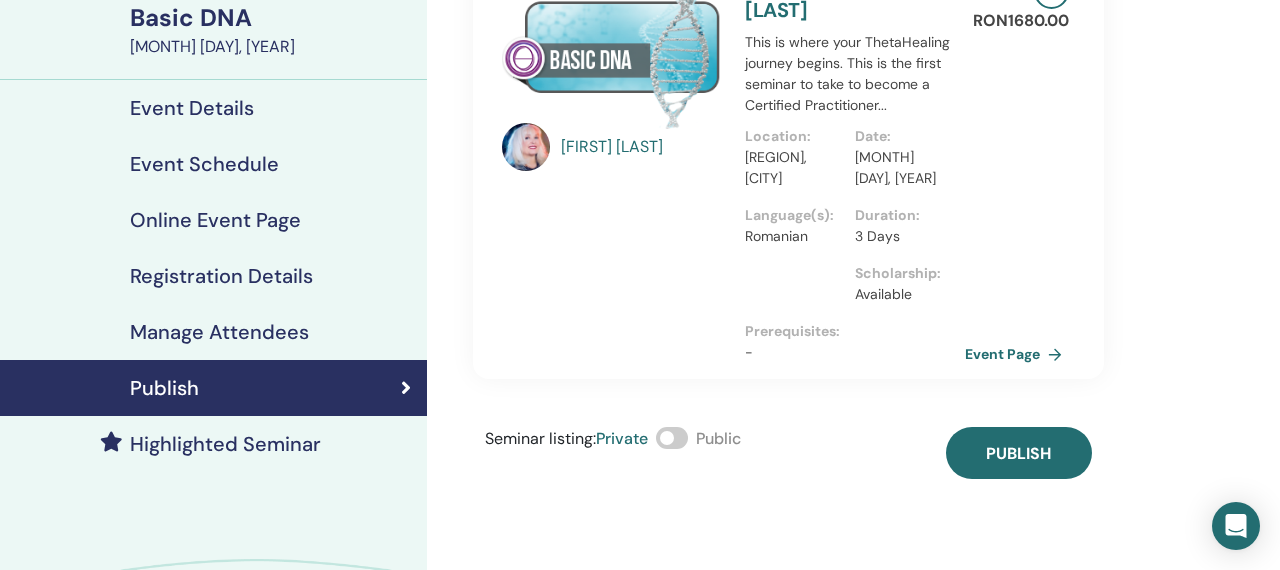 click at bounding box center (672, 438) 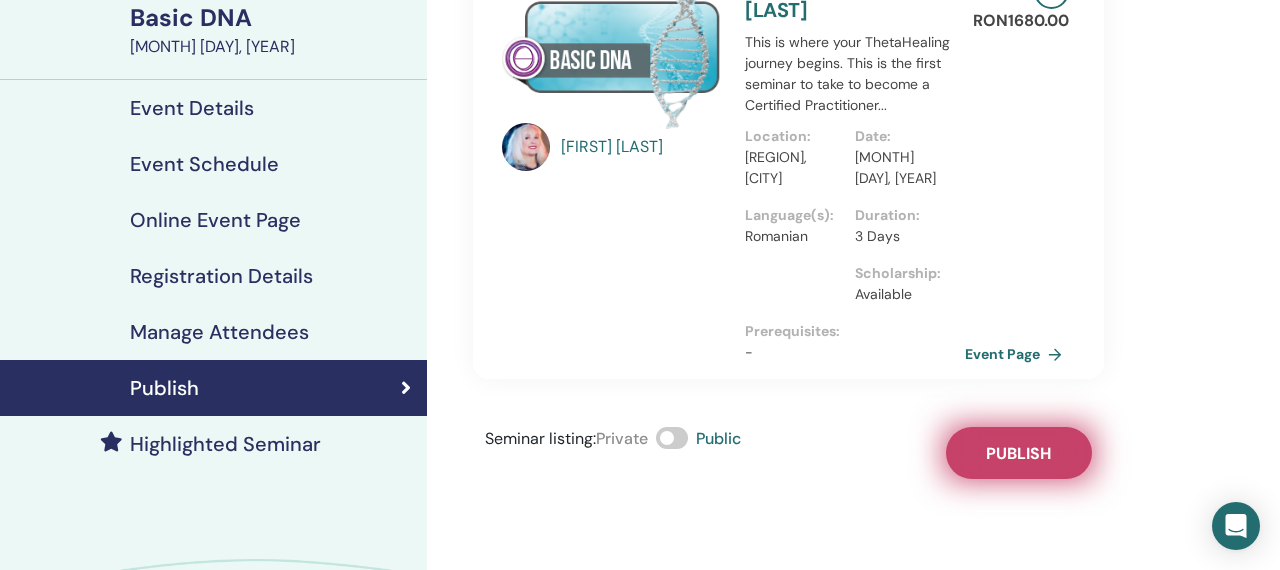 click on "Publish" at bounding box center [1019, 453] 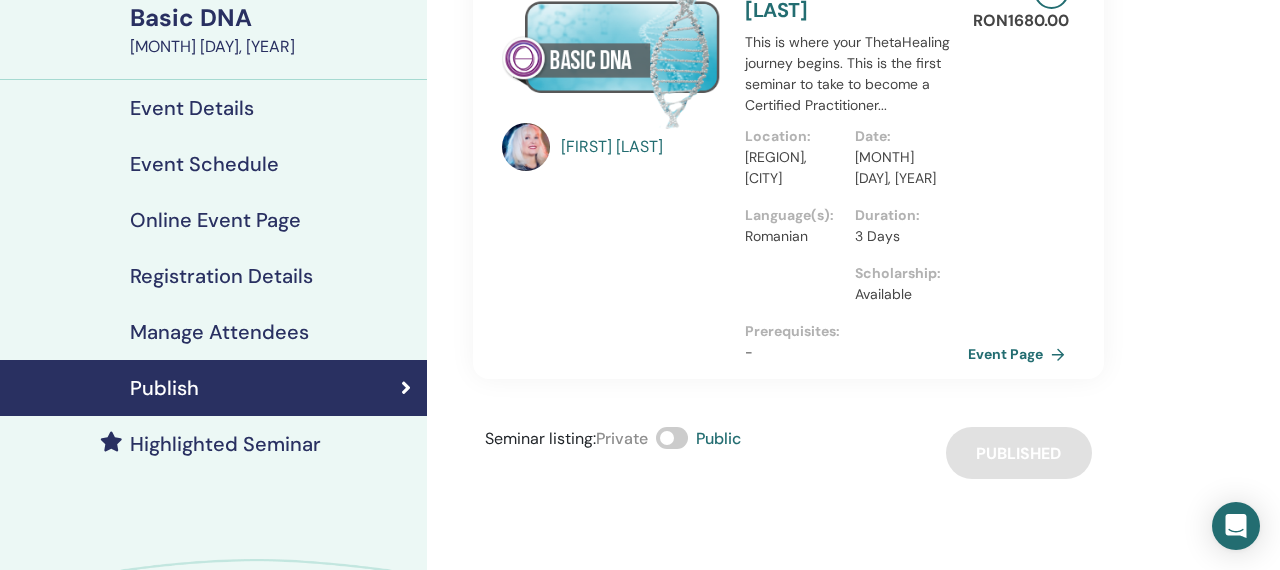 click on "Event Page" at bounding box center [1020, 354] 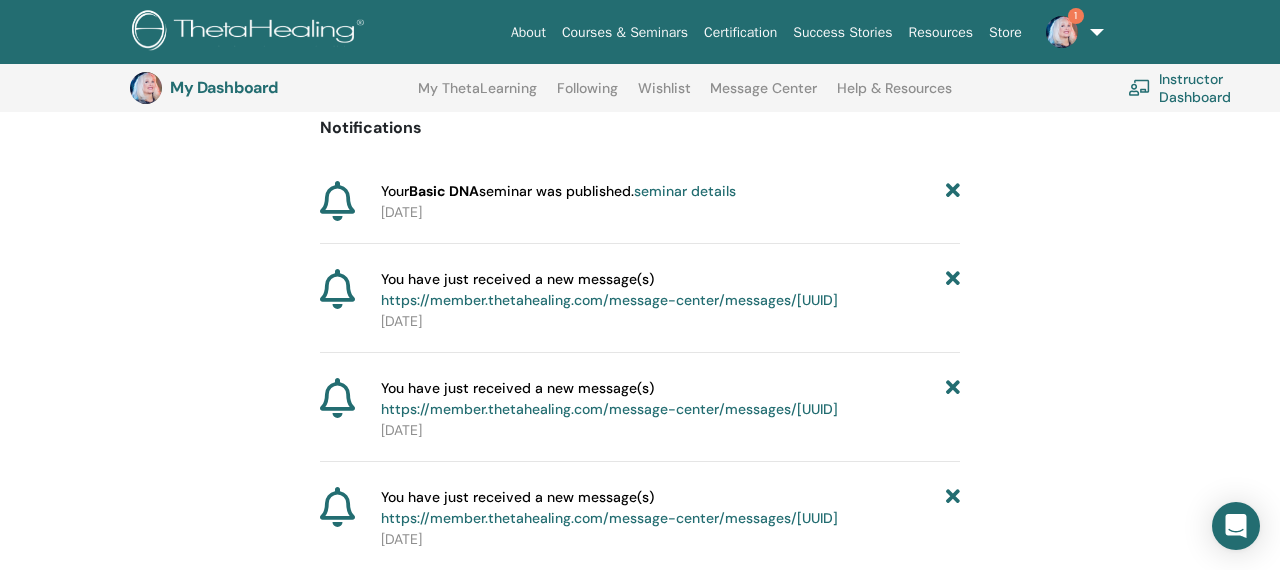scroll, scrollTop: 204, scrollLeft: 0, axis: vertical 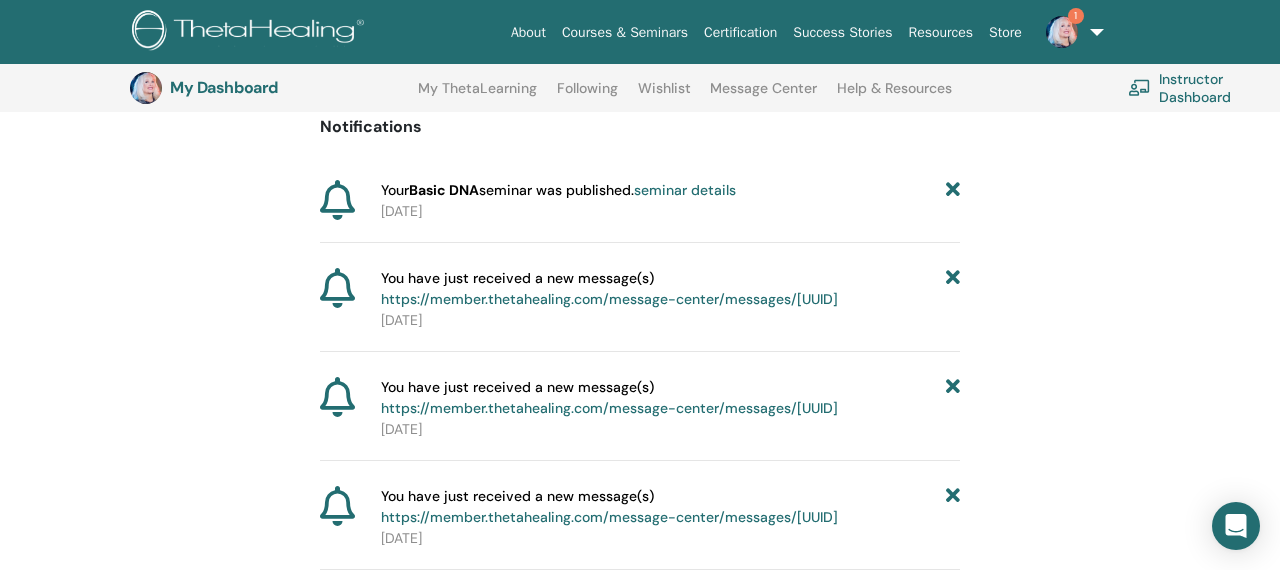 click on "seminar details" at bounding box center [685, 190] 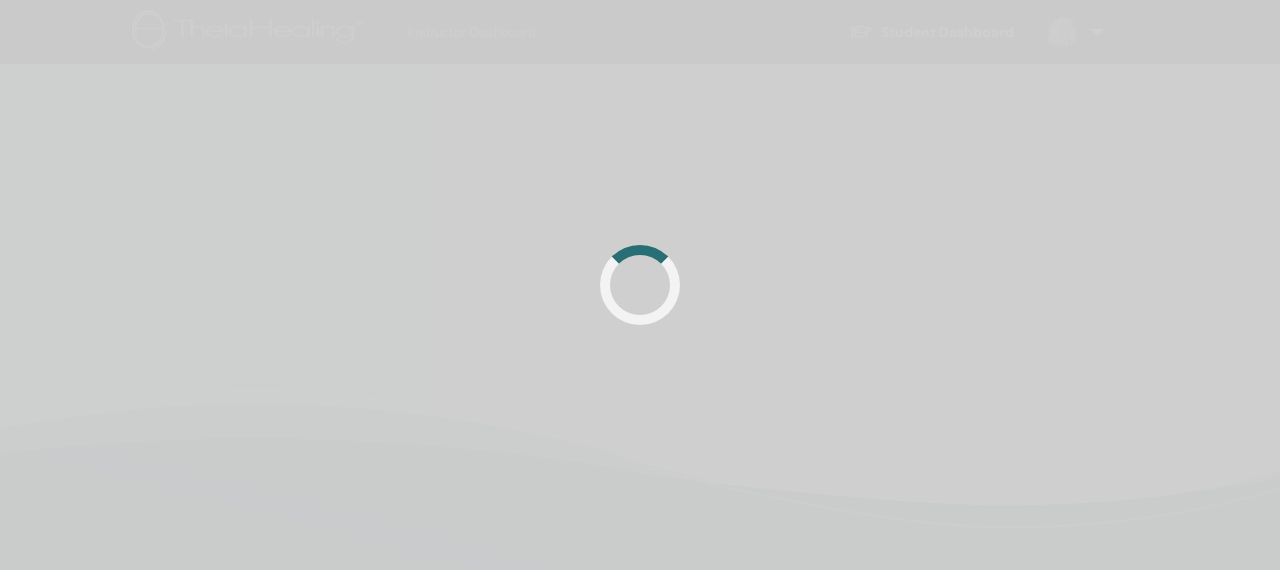 scroll, scrollTop: 0, scrollLeft: 0, axis: both 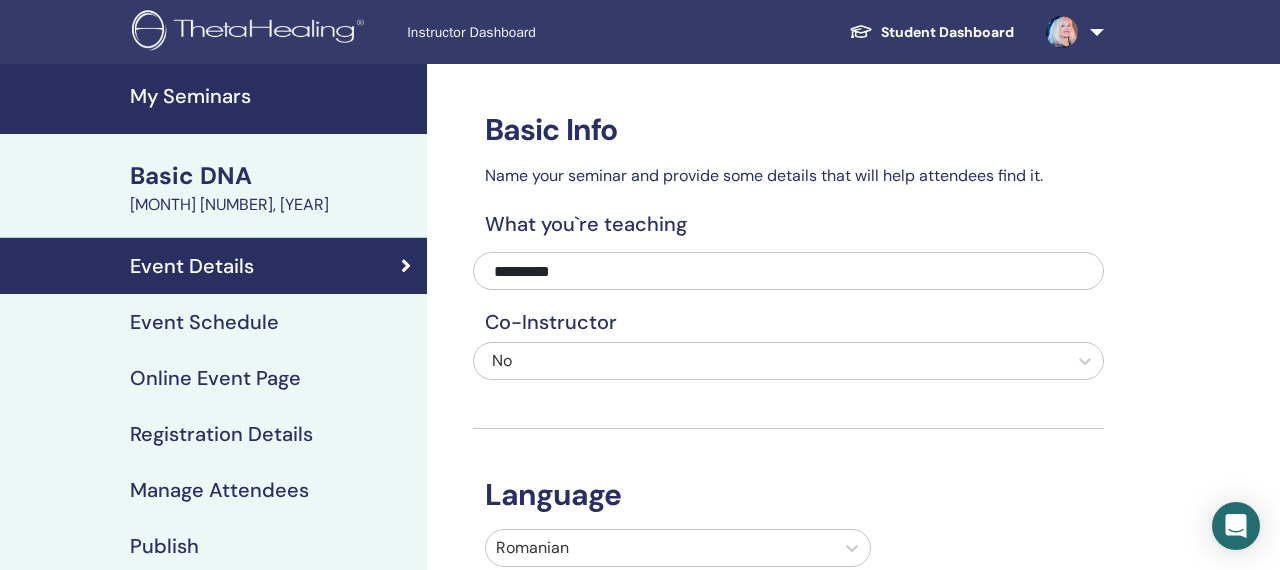 click at bounding box center (251, 32) 